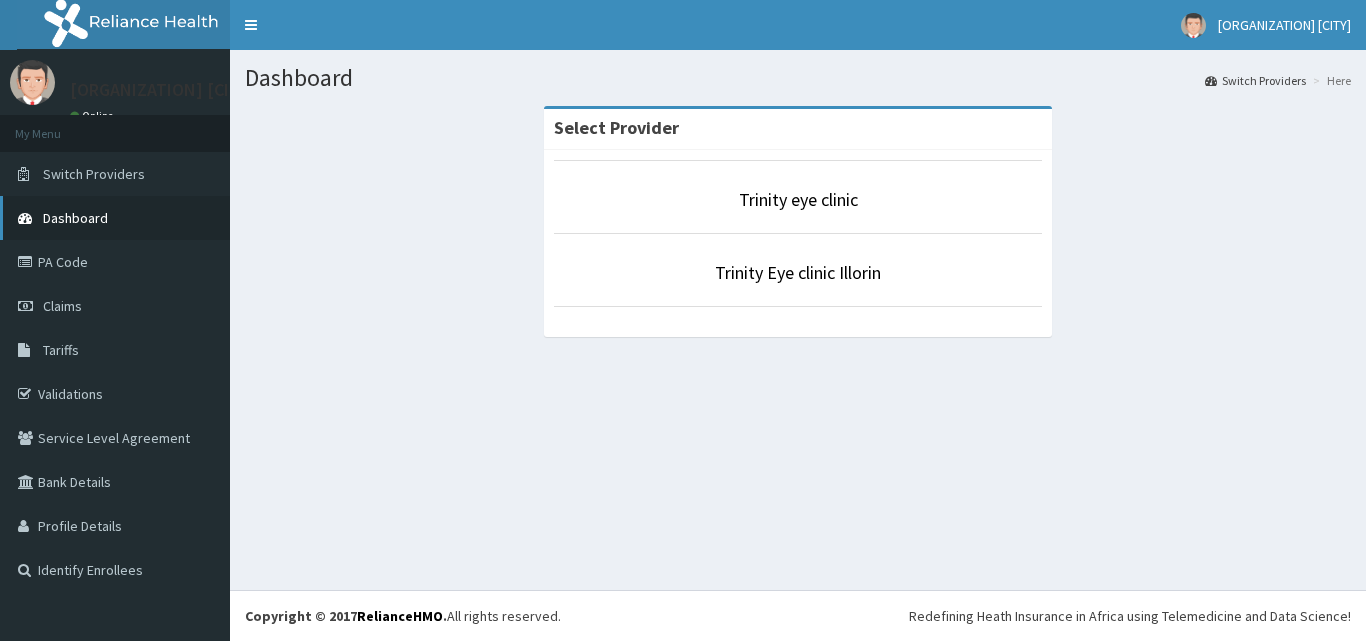 scroll, scrollTop: 0, scrollLeft: 0, axis: both 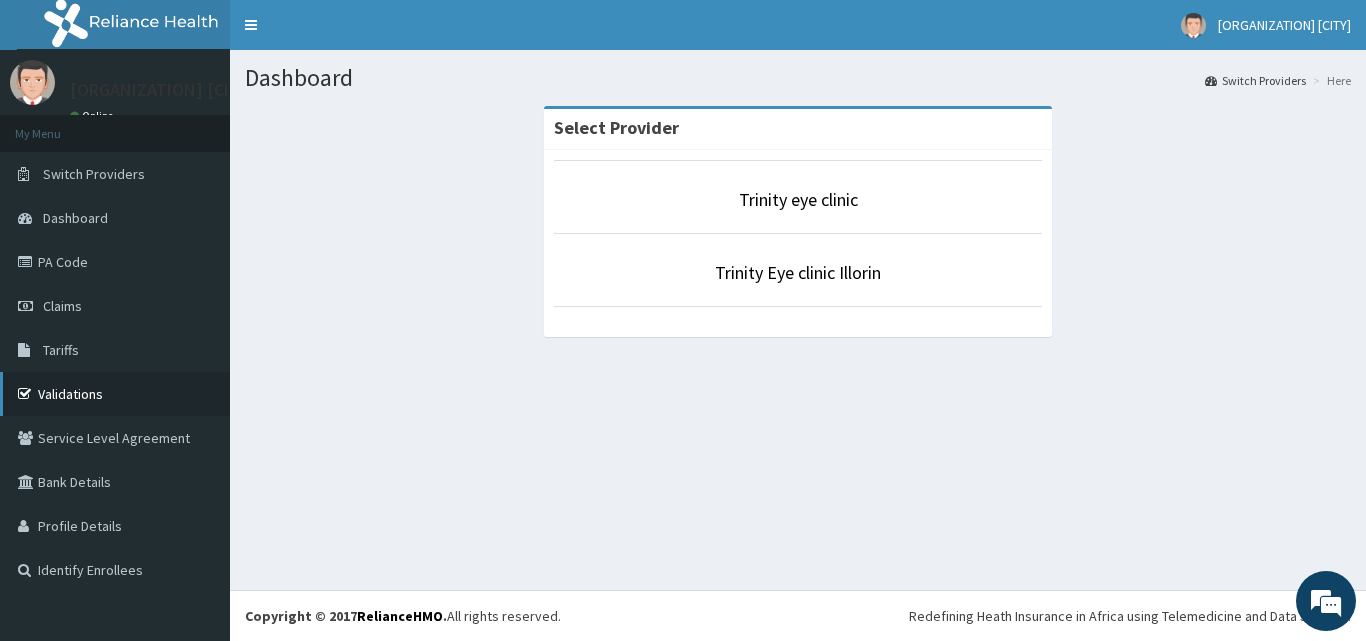click on "Validations" at bounding box center (115, 394) 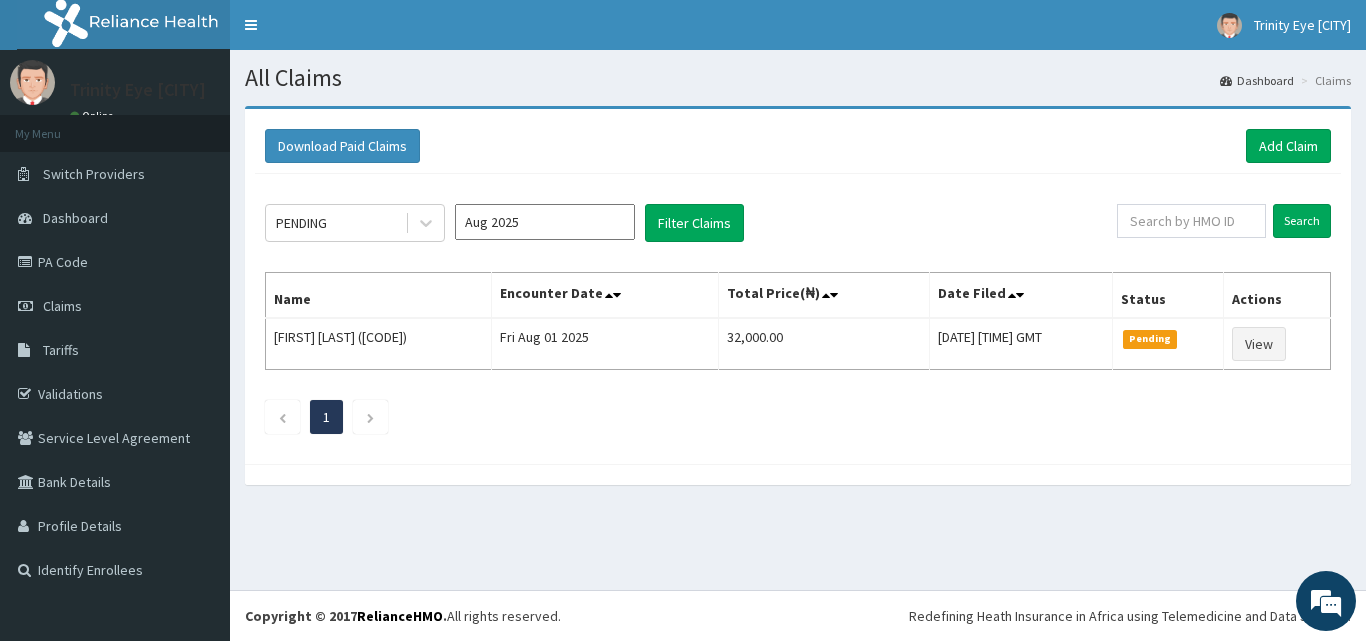 scroll, scrollTop: 0, scrollLeft: 0, axis: both 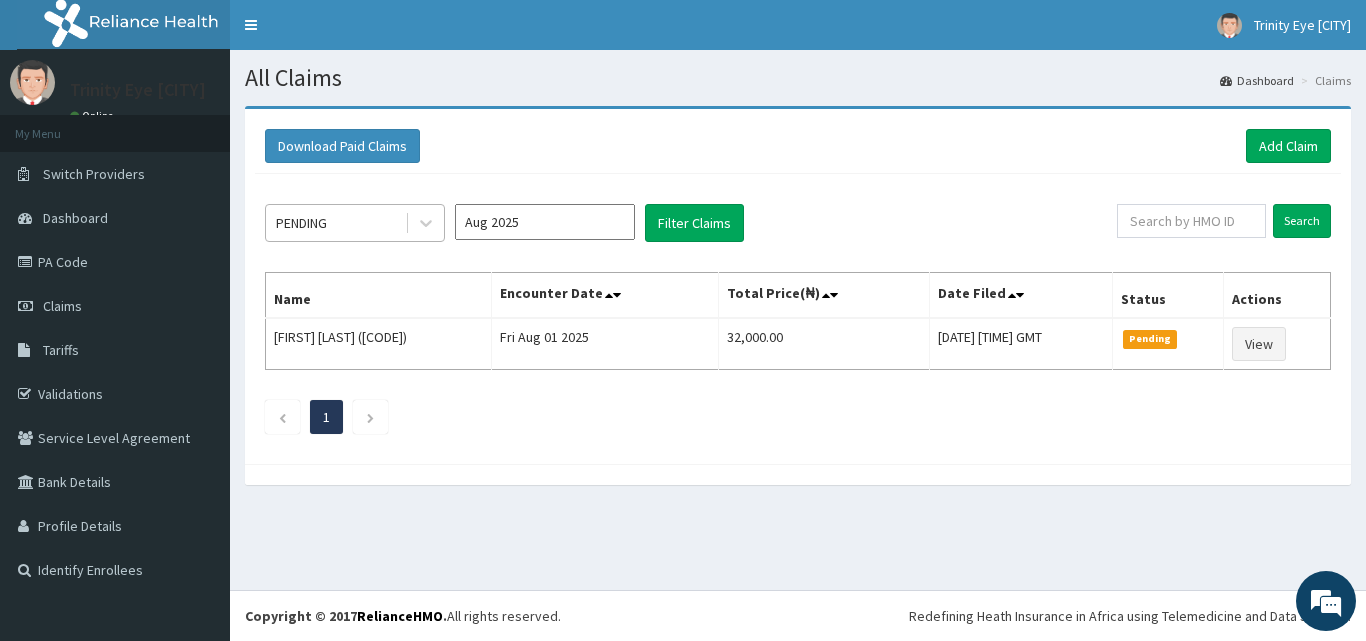 click on "PENDING" at bounding box center [335, 223] 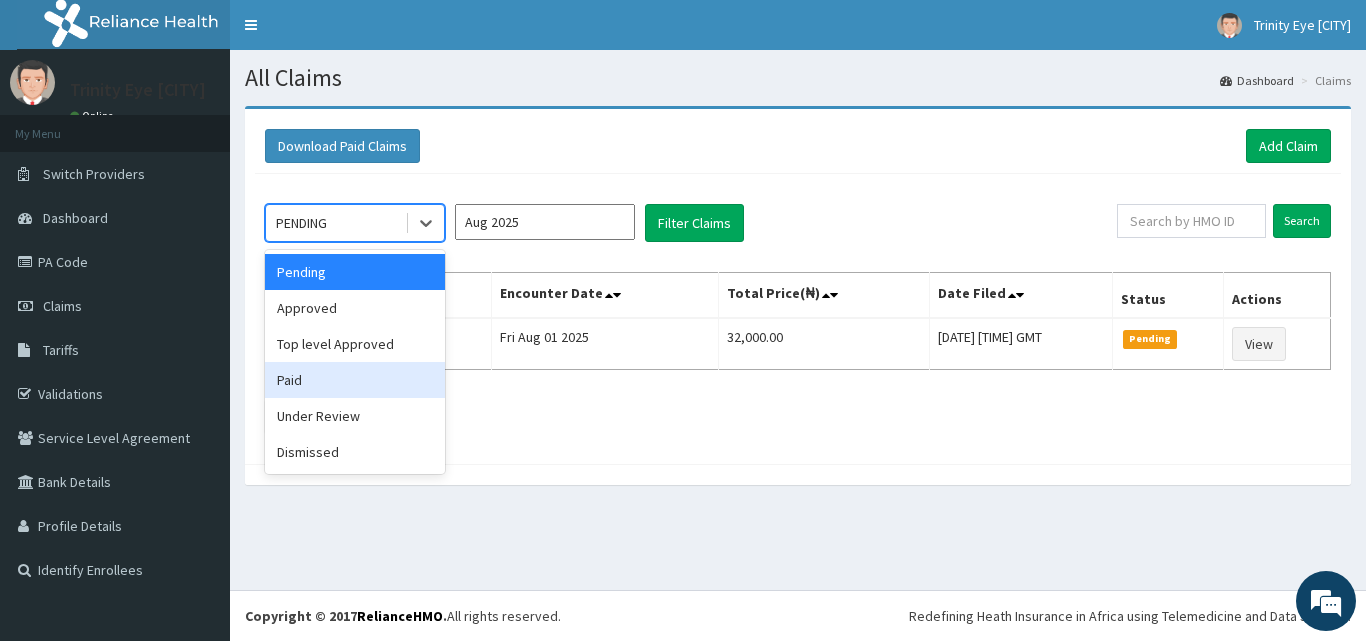 click on "Paid" at bounding box center [355, 380] 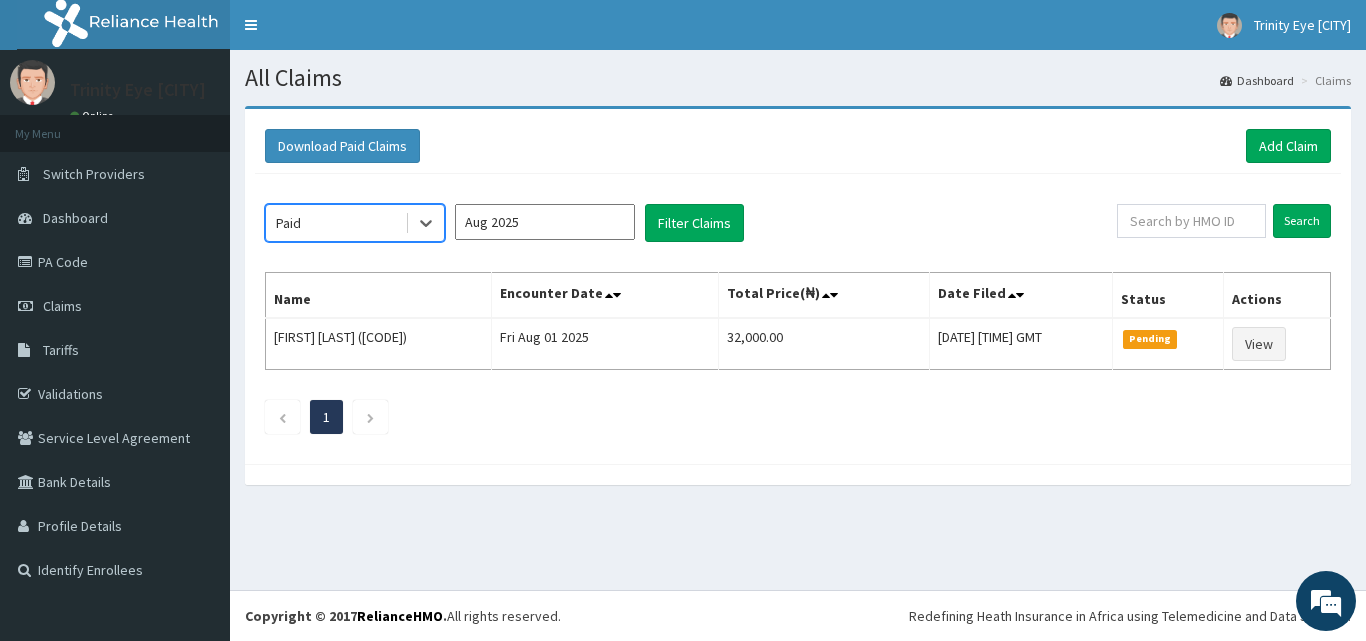 click on "Aug 2025" at bounding box center [545, 222] 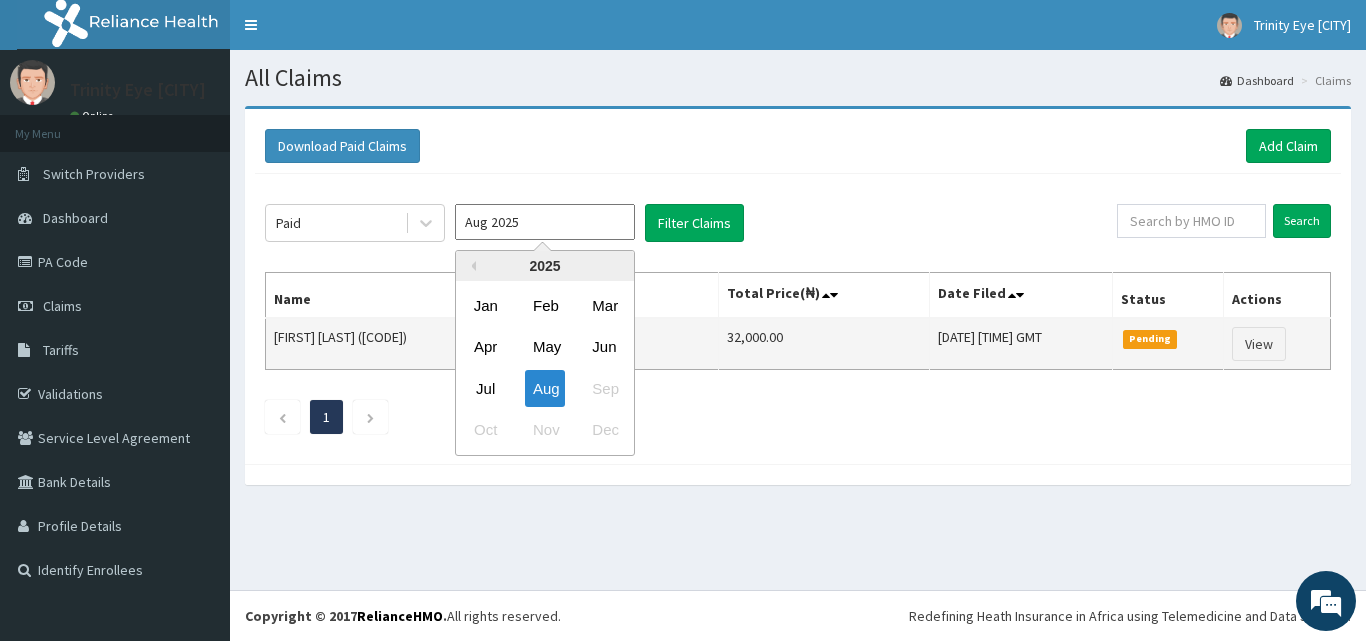 click on "Jul" at bounding box center [486, 388] 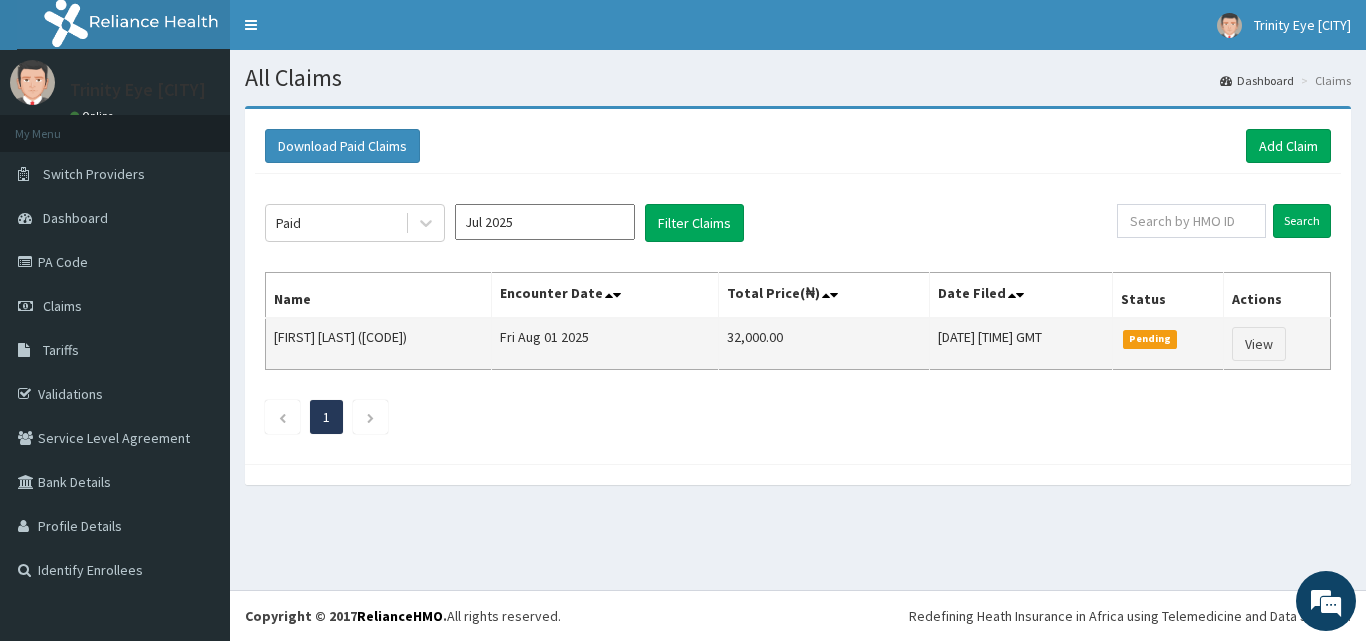 type on "Jul 2025" 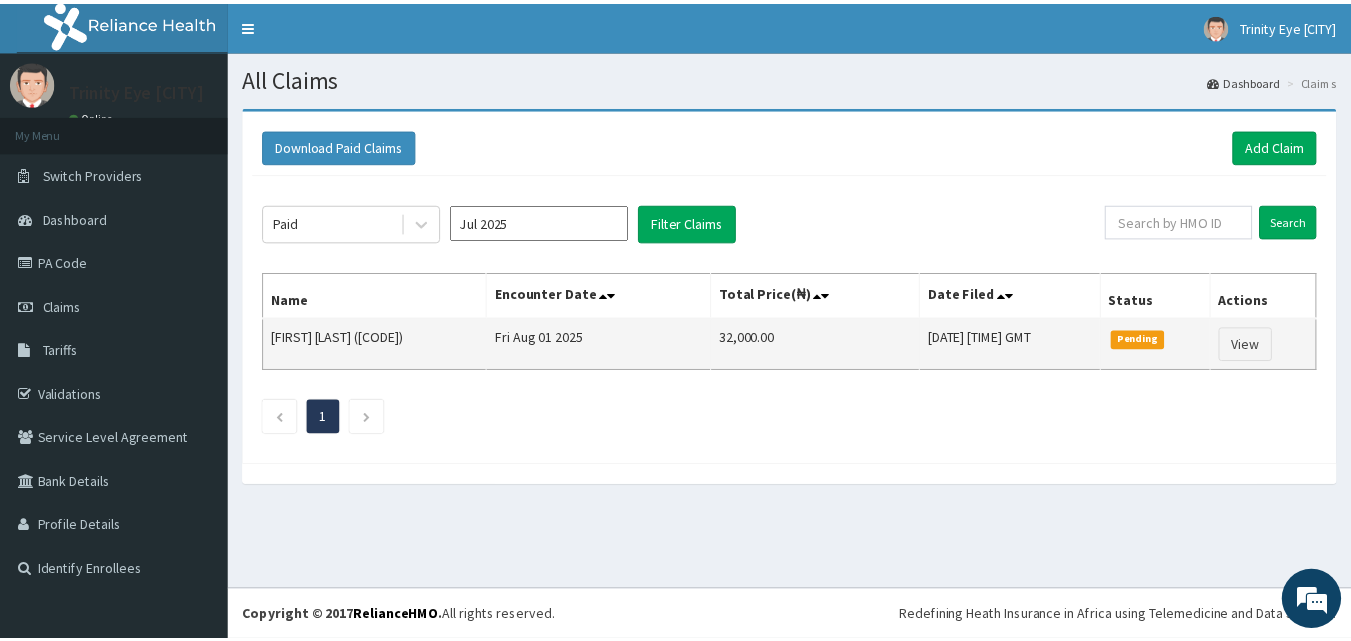 scroll, scrollTop: 0, scrollLeft: 0, axis: both 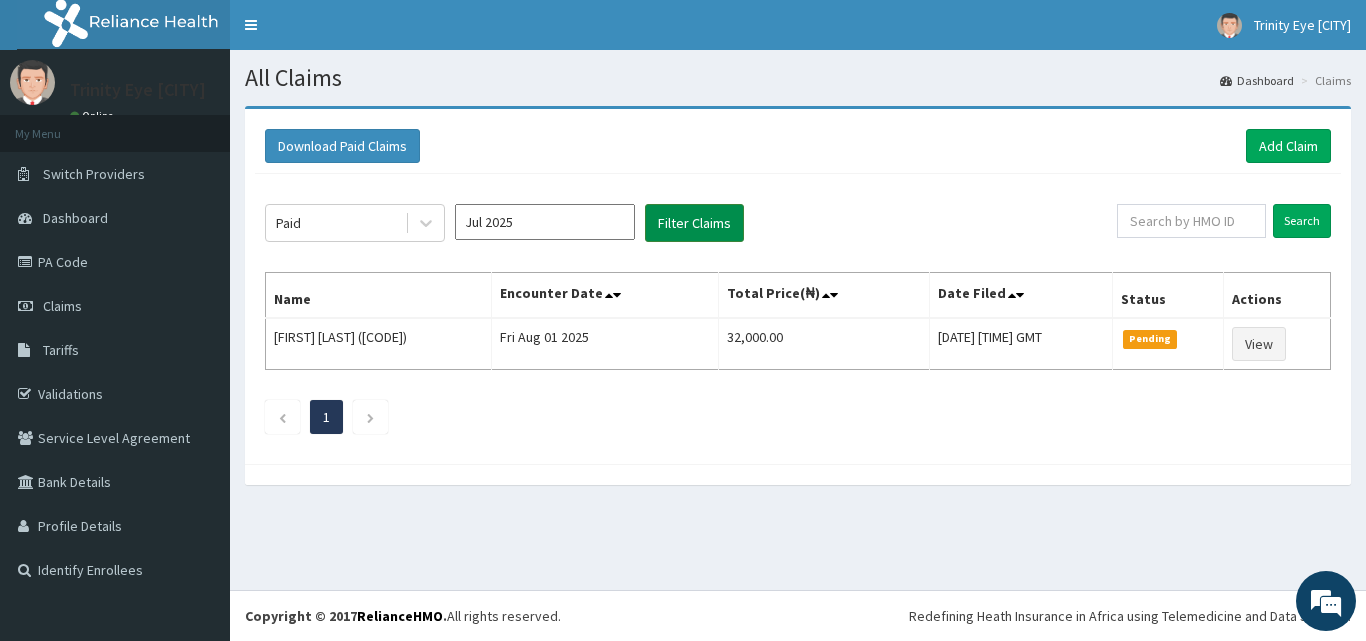 click on "Filter Claims" at bounding box center [694, 223] 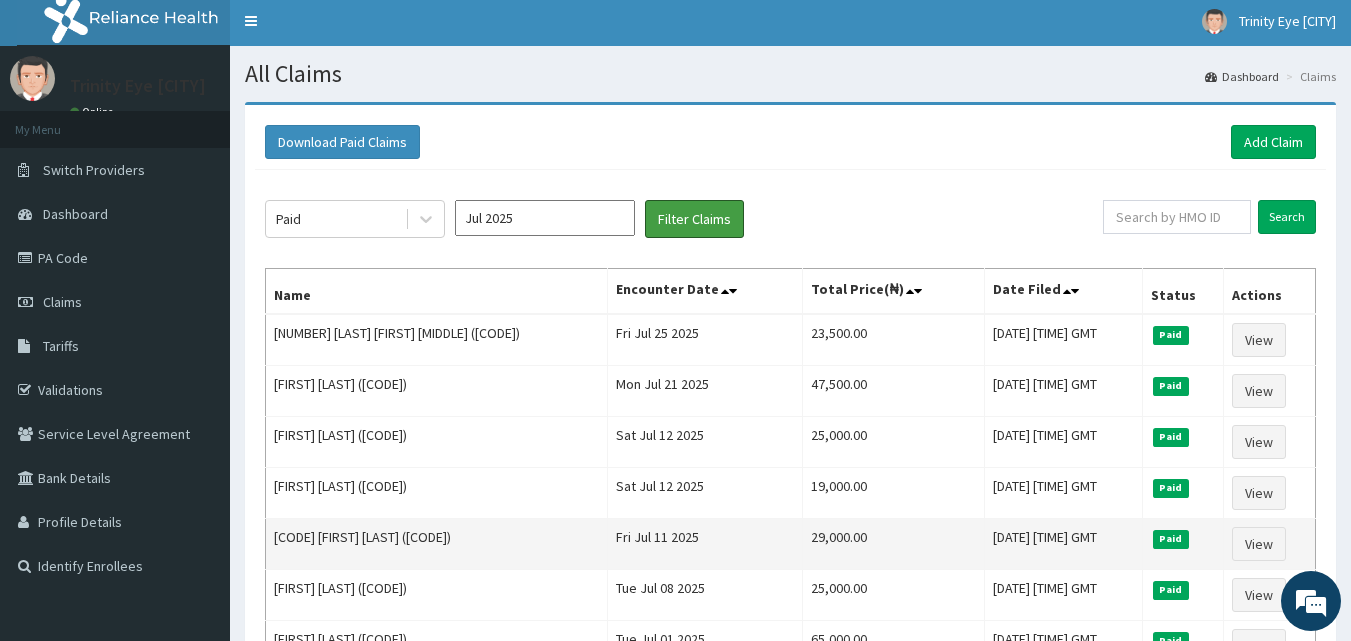 scroll, scrollTop: 0, scrollLeft: 0, axis: both 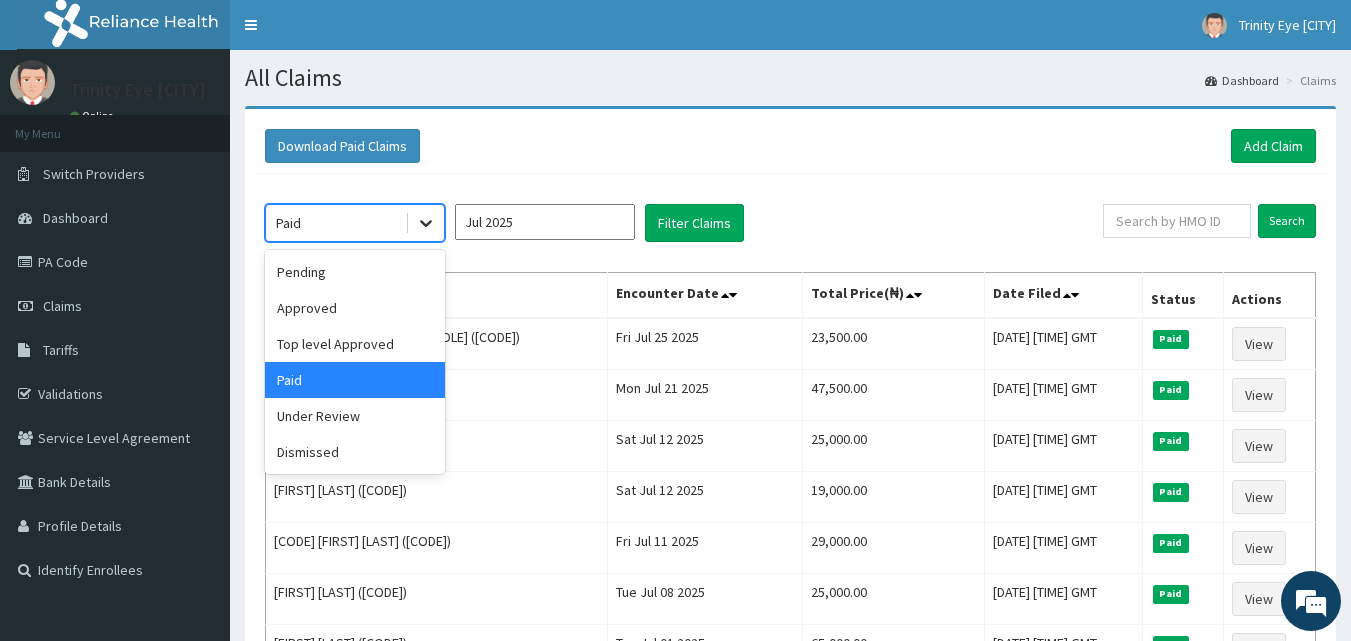 click 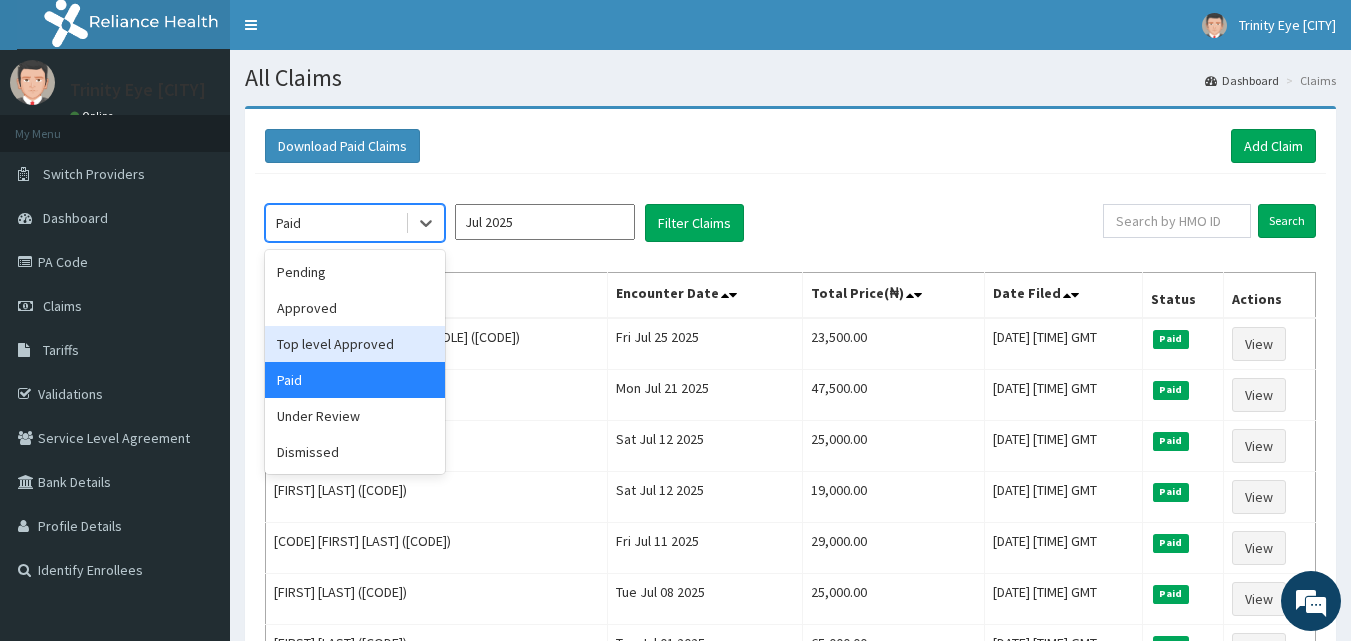 click on "Top level Approved" at bounding box center [355, 344] 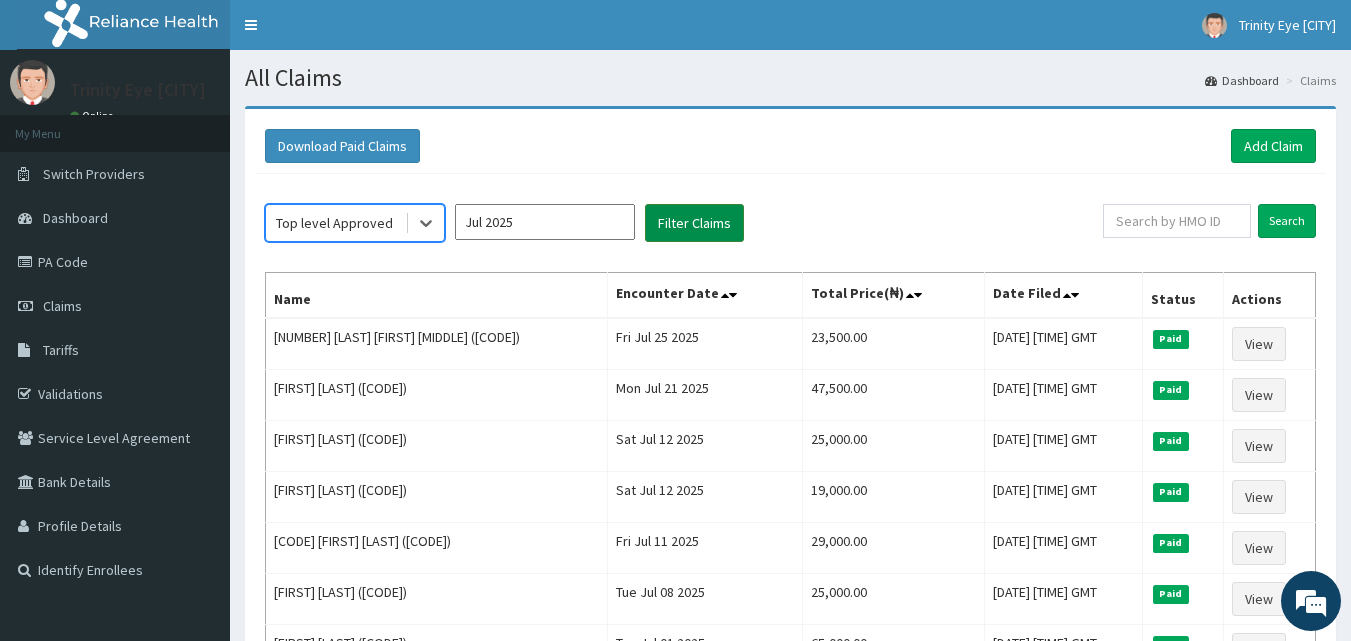 click on "Filter Claims" at bounding box center [694, 223] 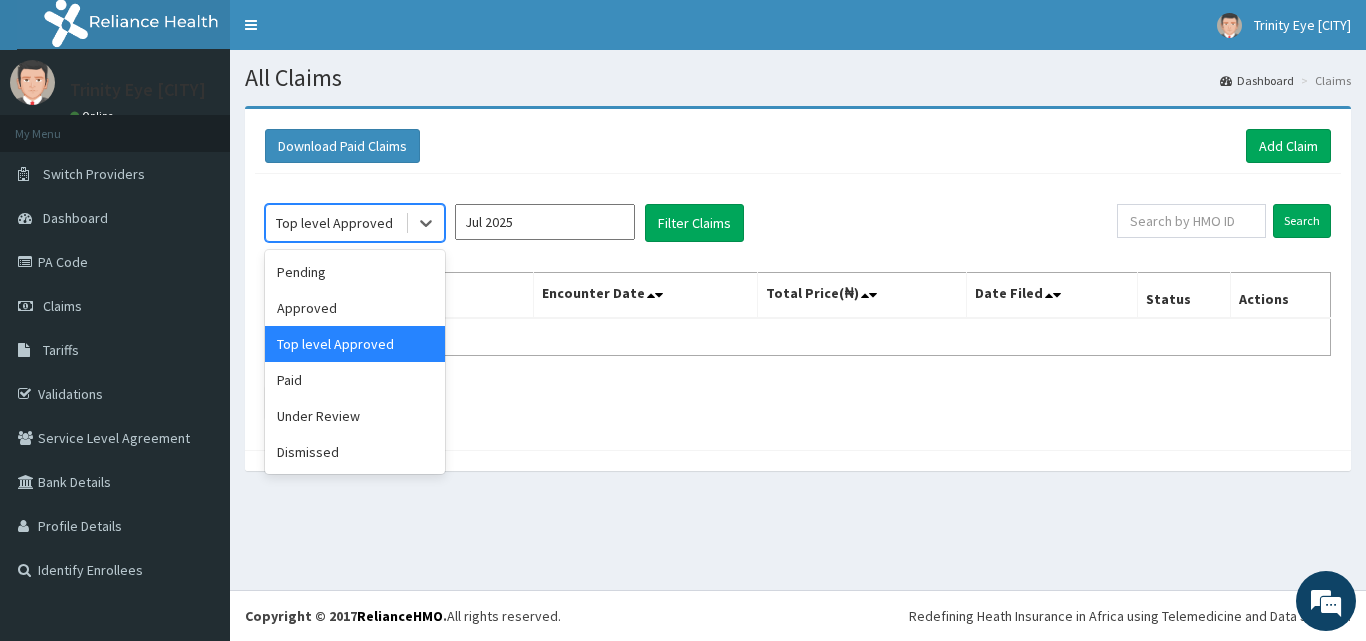 click on "Top level Approved" at bounding box center [335, 223] 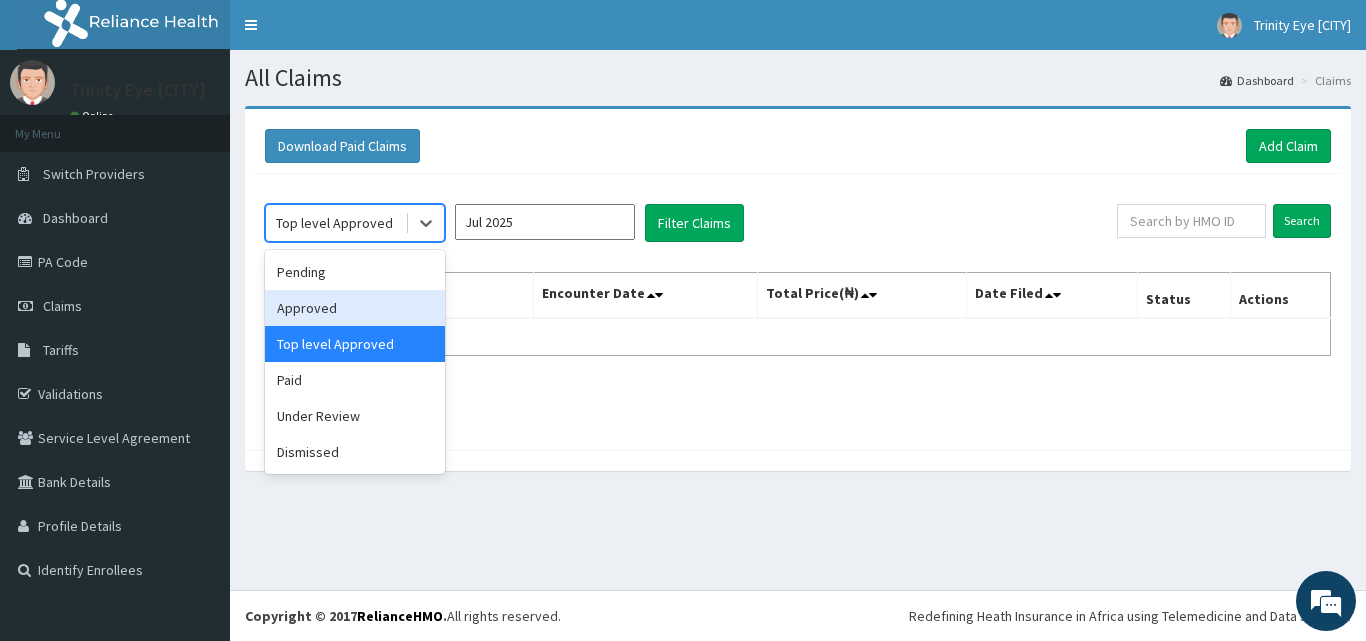 click on "Approved" at bounding box center (355, 308) 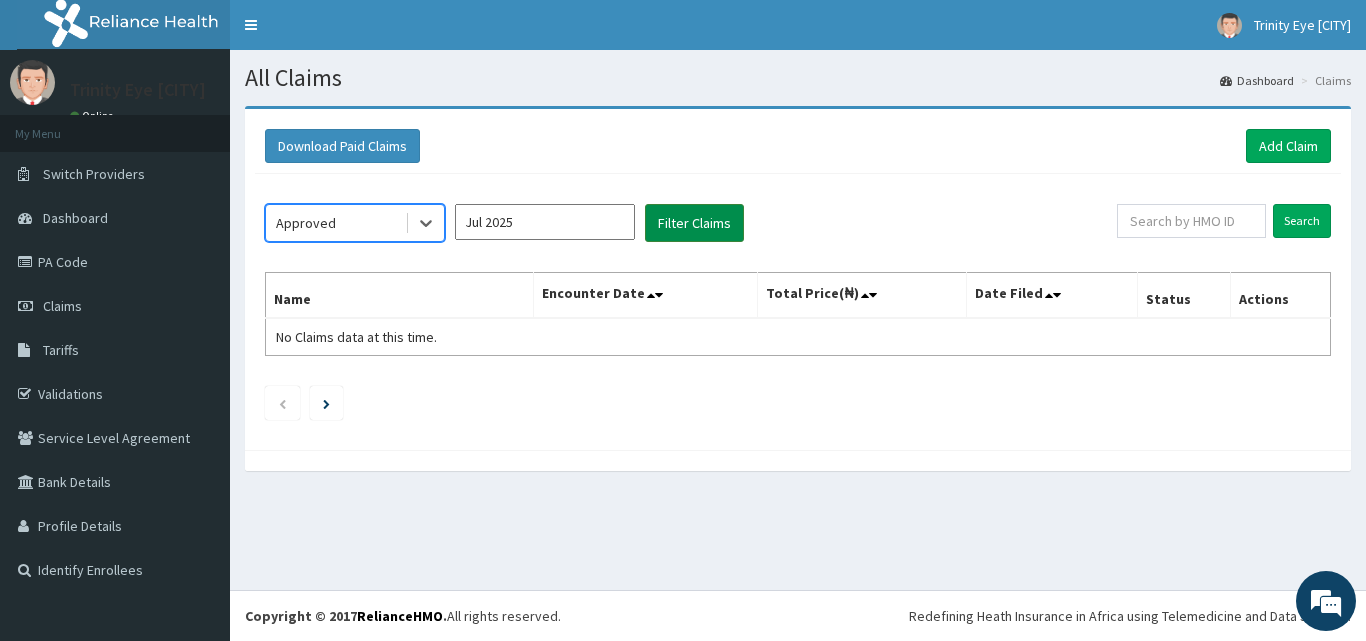 click on "Filter Claims" at bounding box center (694, 223) 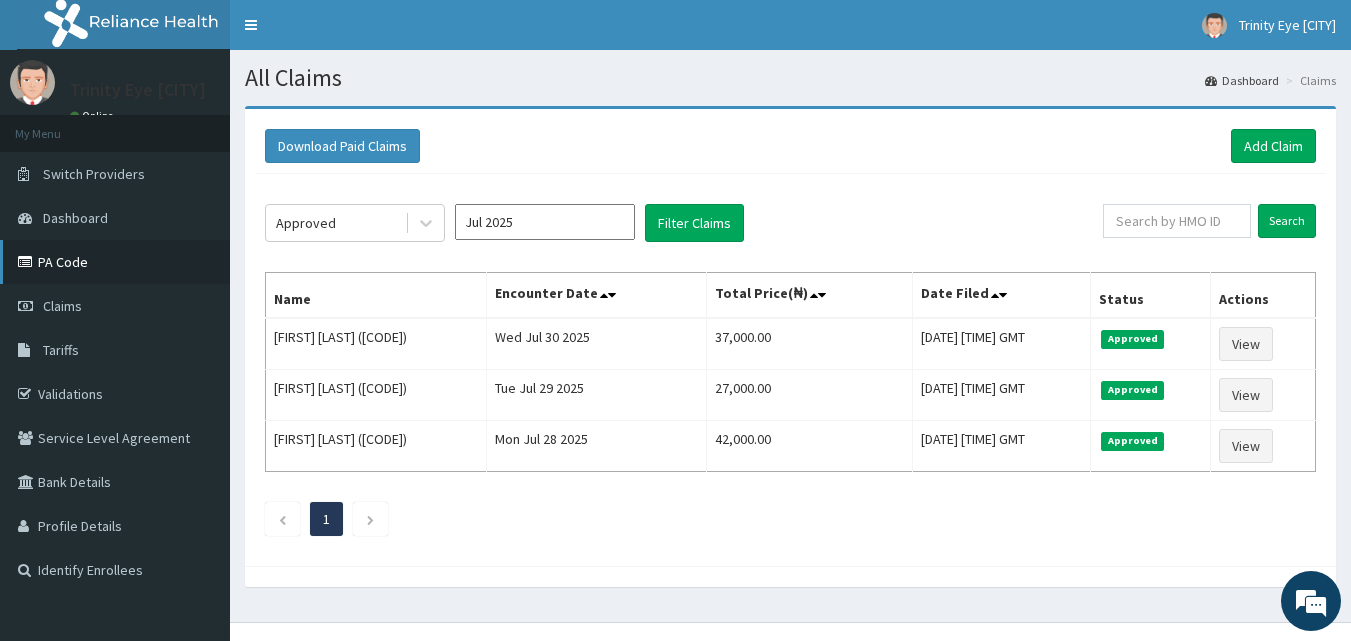 click on "PA Code" at bounding box center [115, 262] 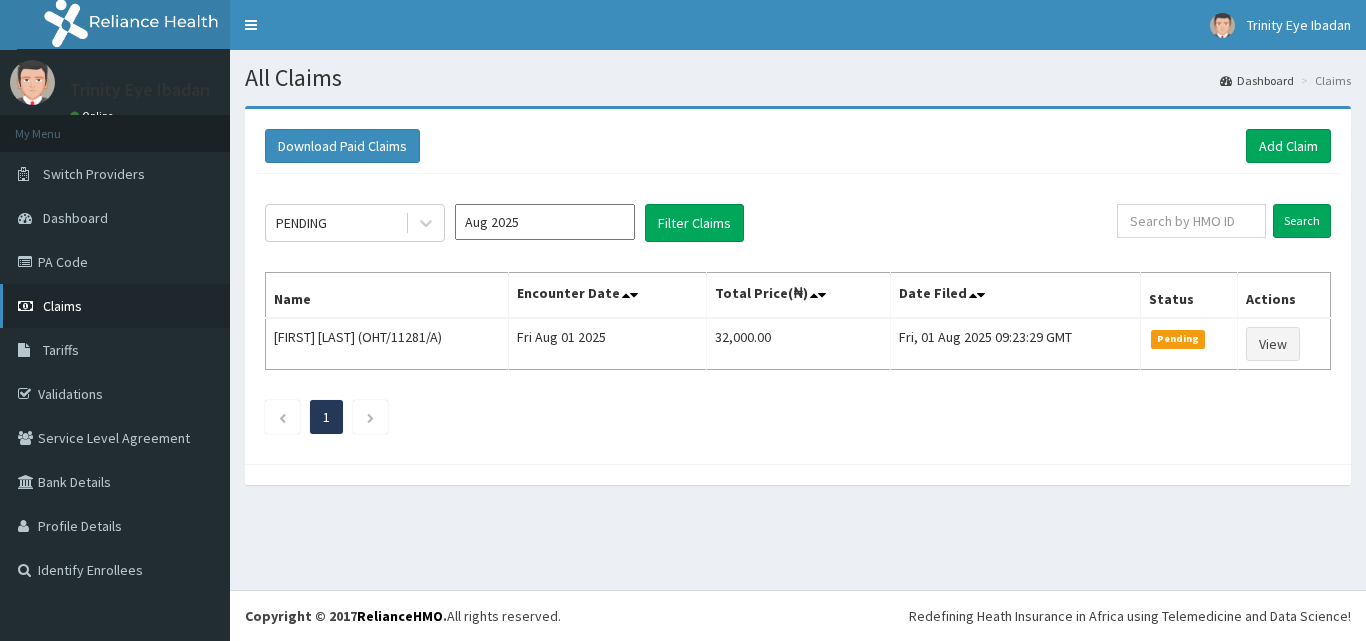 scroll, scrollTop: 0, scrollLeft: 0, axis: both 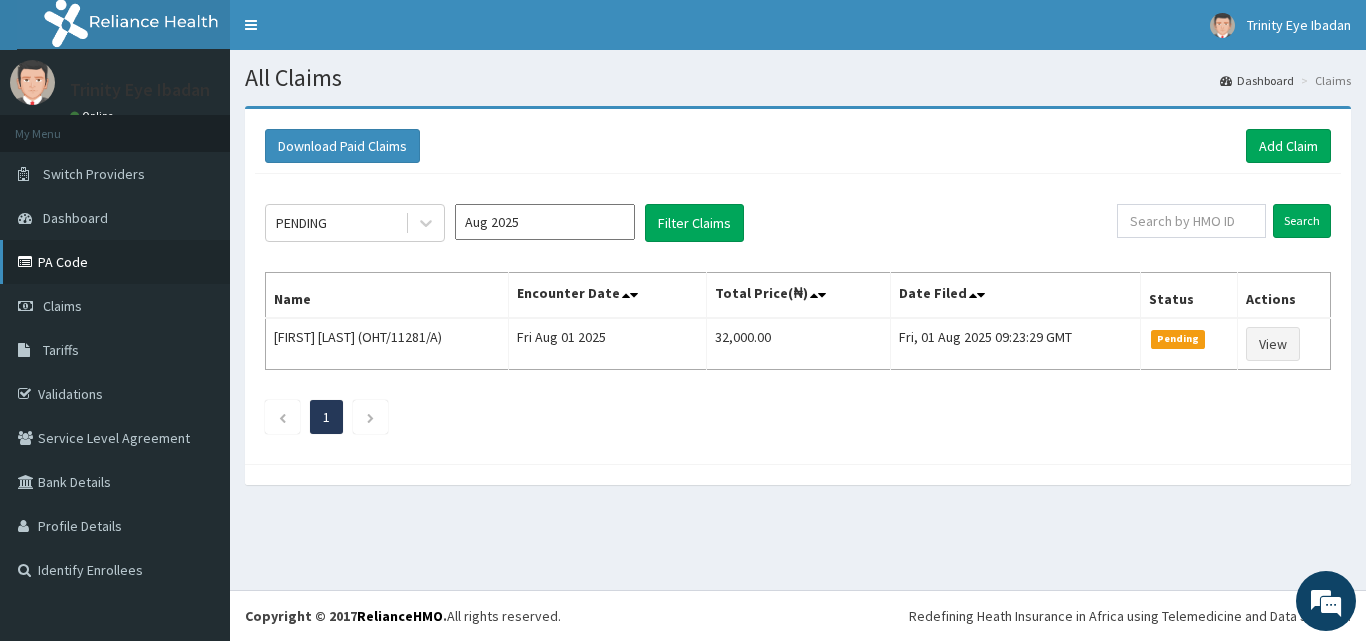 click on "PA Code" at bounding box center (115, 262) 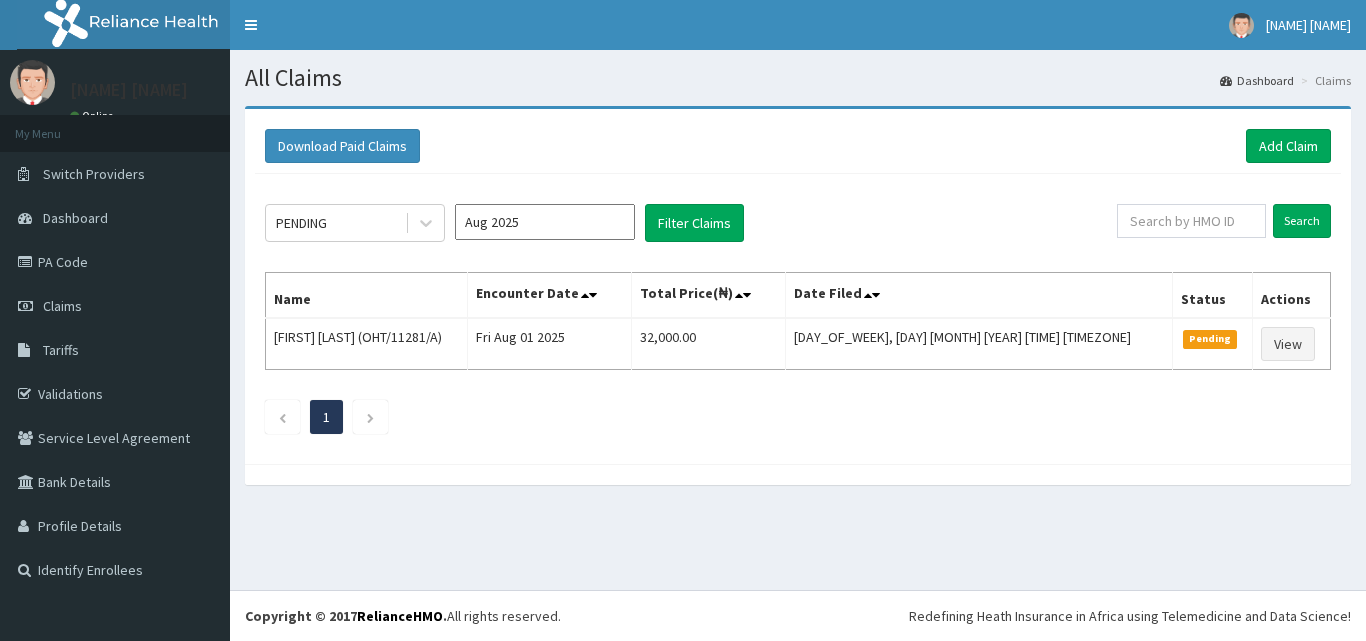 scroll, scrollTop: 0, scrollLeft: 0, axis: both 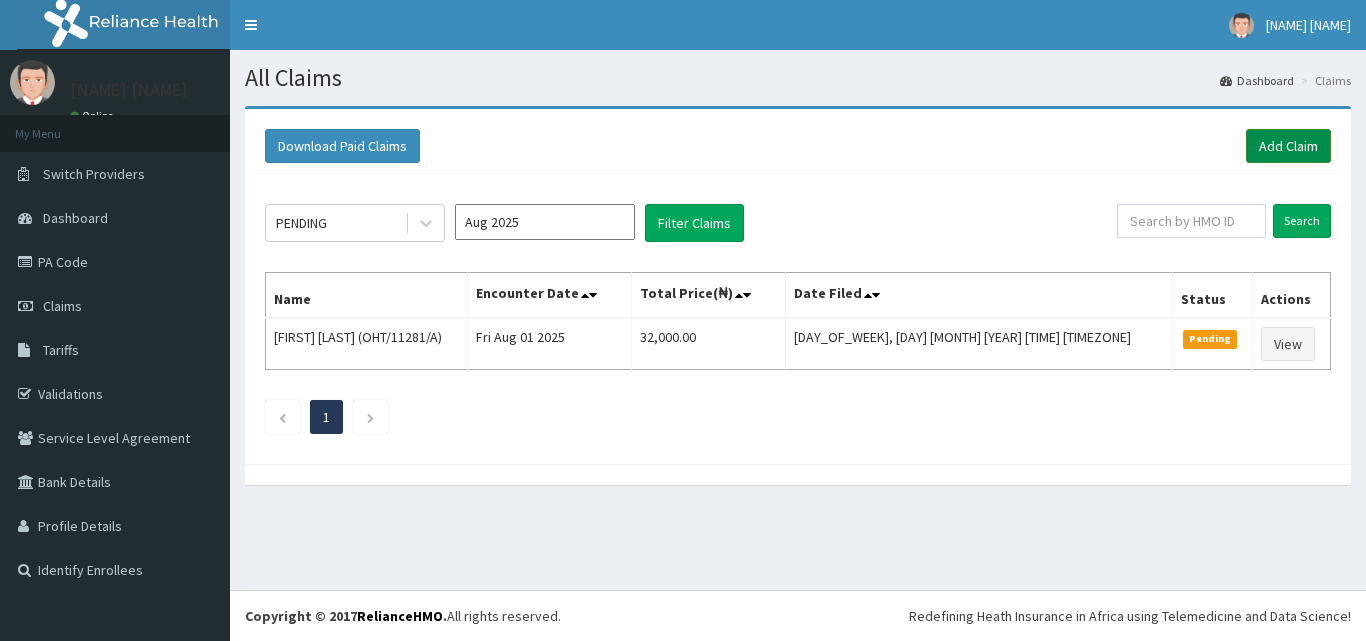 click on "Add Claim" at bounding box center (1288, 146) 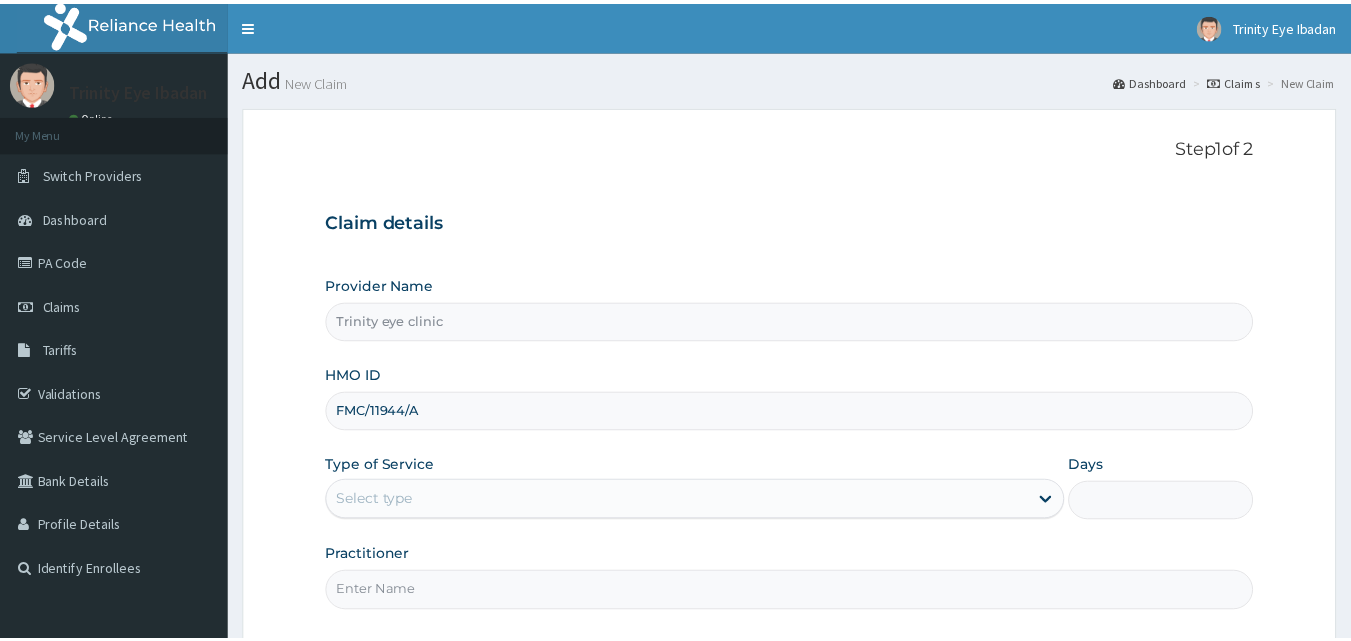 scroll, scrollTop: 0, scrollLeft: 0, axis: both 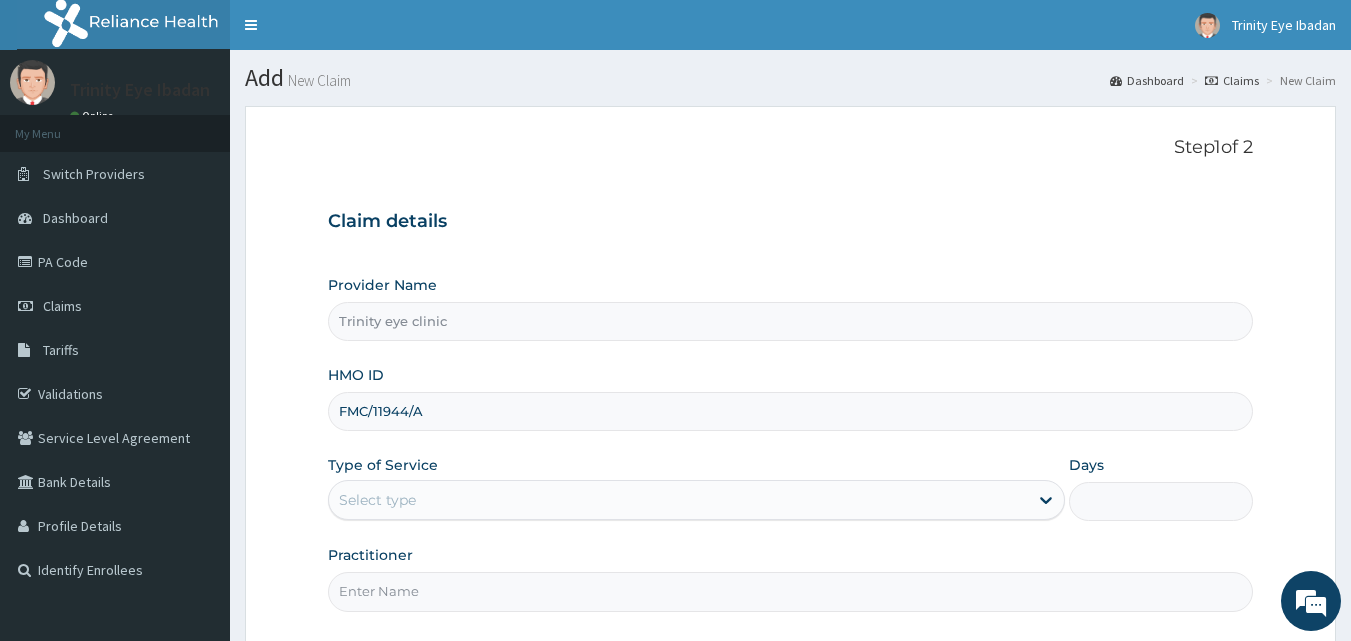 type on "FMC/11944/A" 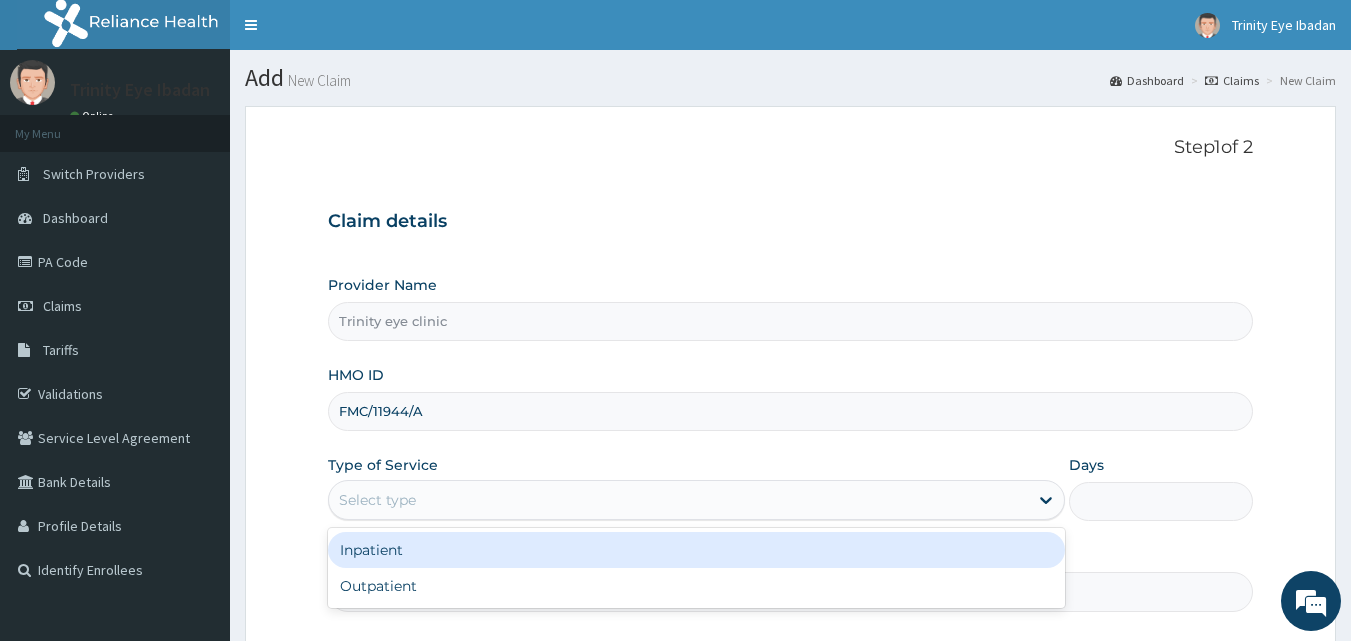 click on "Select type" at bounding box center [678, 500] 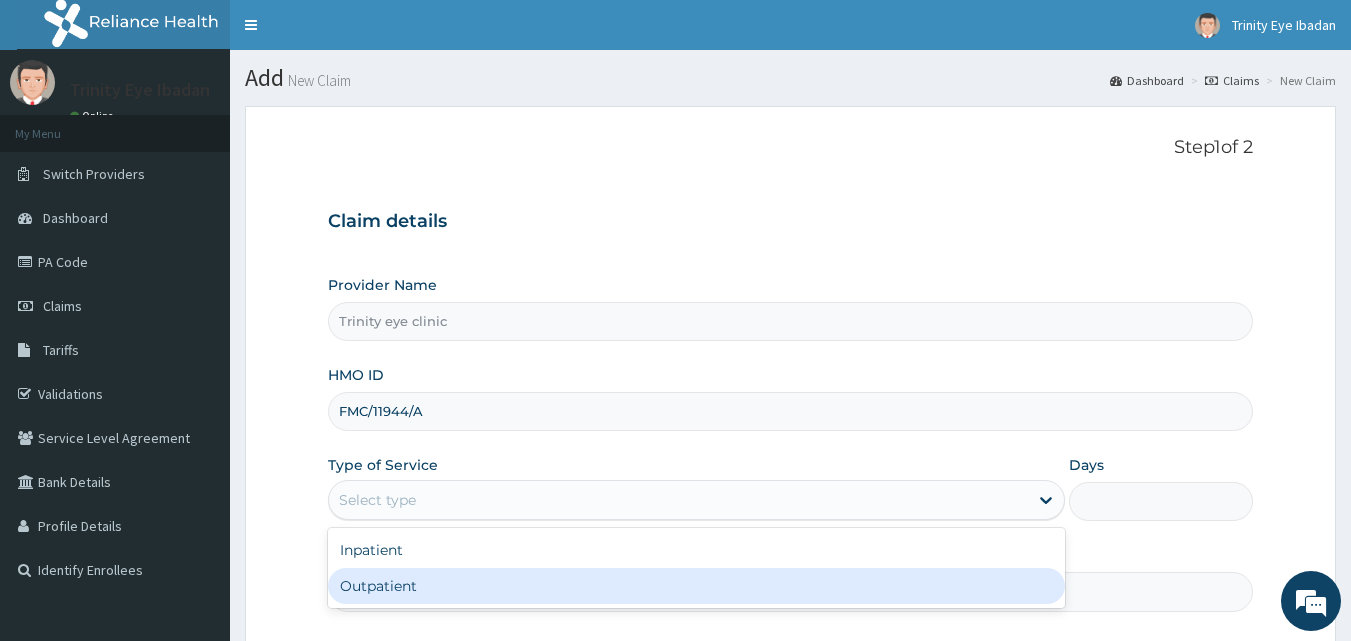 click on "Outpatient" at bounding box center [696, 586] 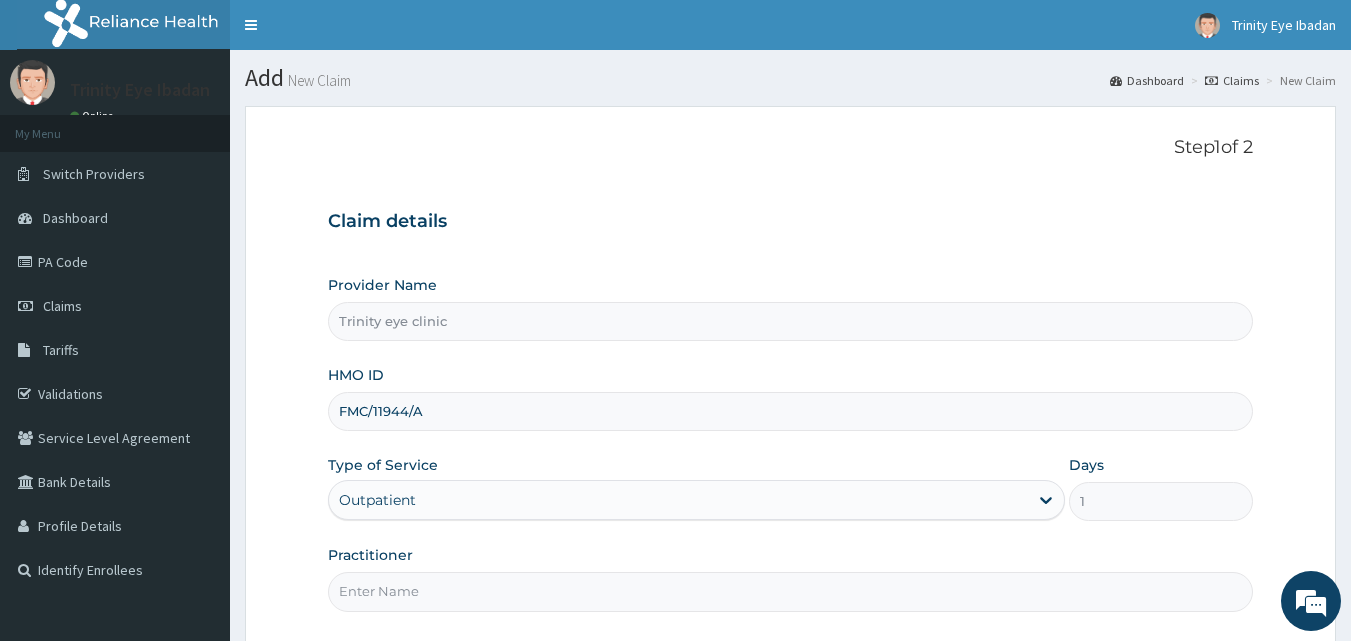 click on "Practitioner" at bounding box center [791, 578] 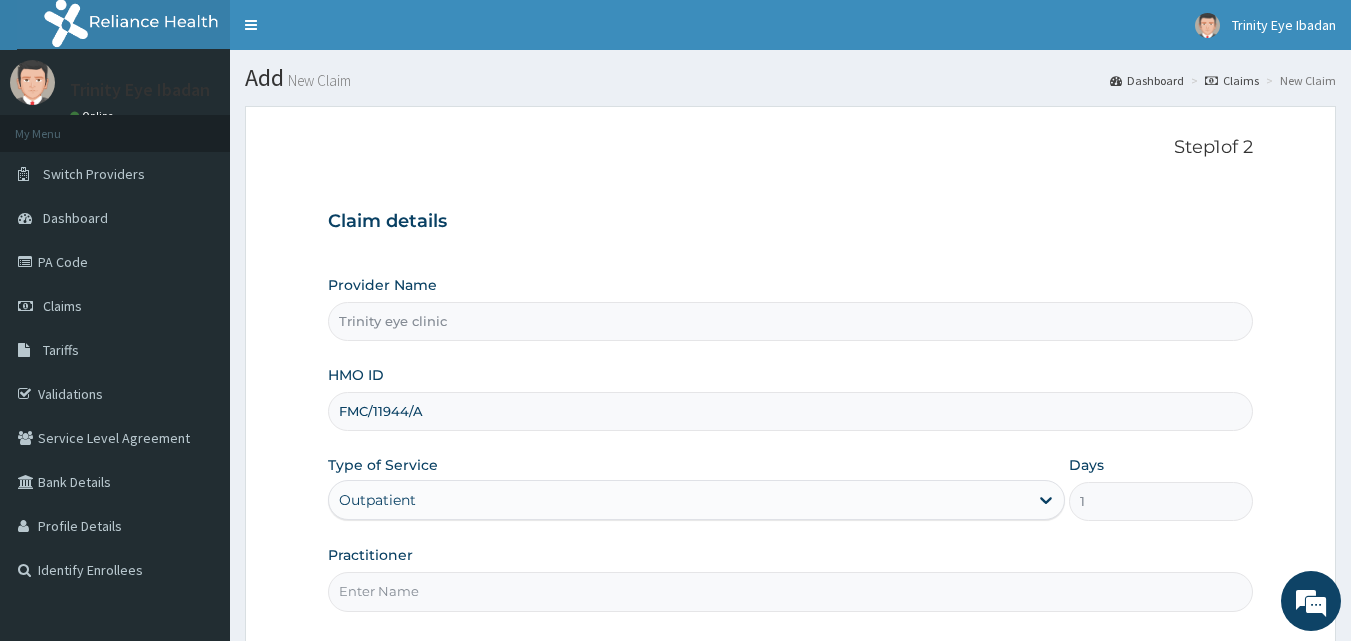 type on "[DR_NAME]" 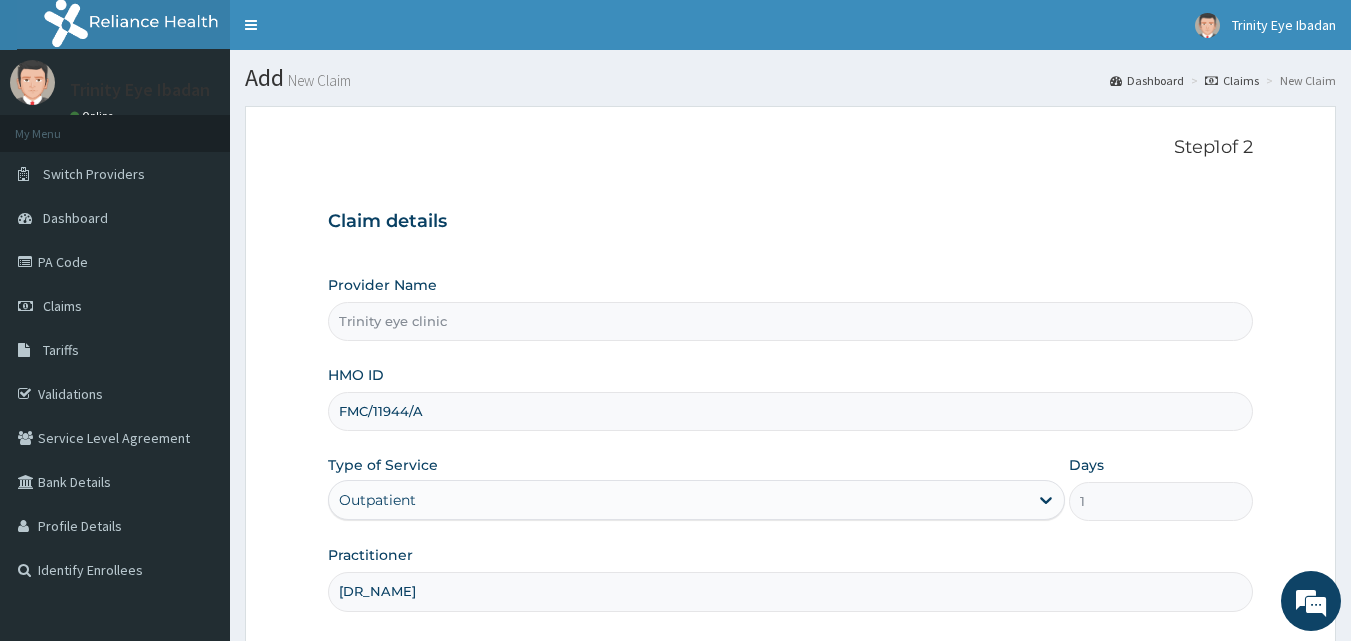 click on "Provider Name [NAME] [LASTNAME] HMO ID [HMO_ID] Type of Service Outpatient Days 1 Practitioner [DR_NAME]" at bounding box center (791, 443) 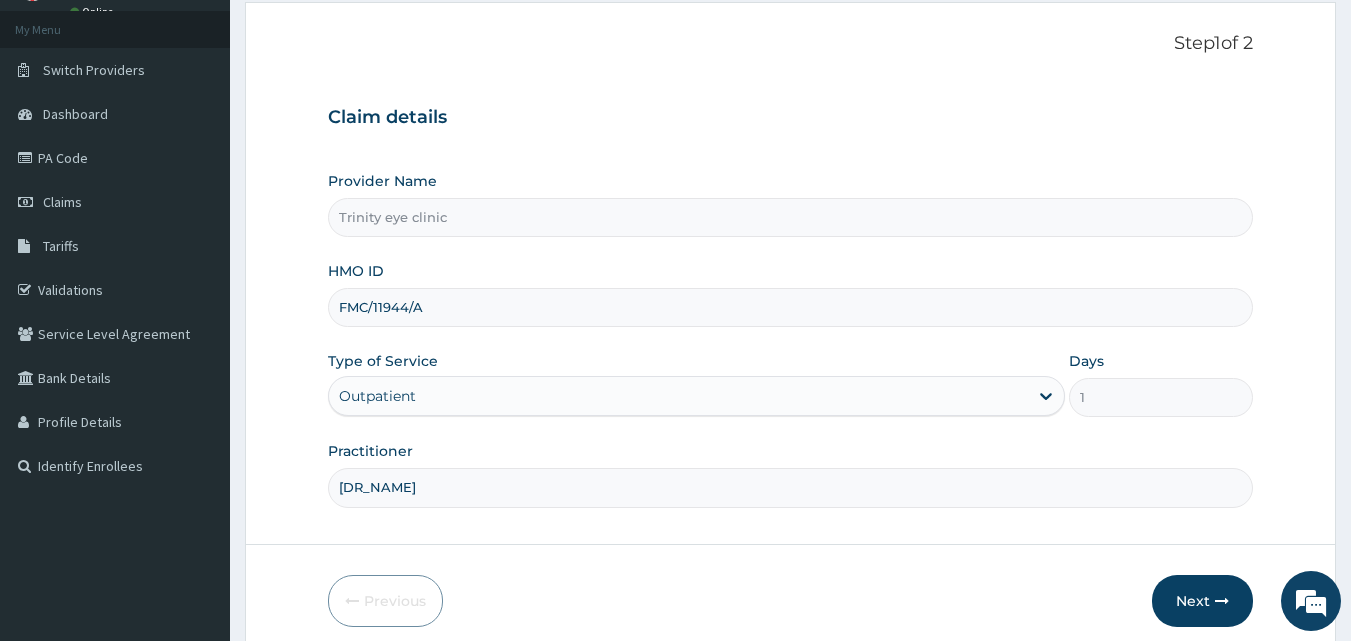 scroll, scrollTop: 187, scrollLeft: 0, axis: vertical 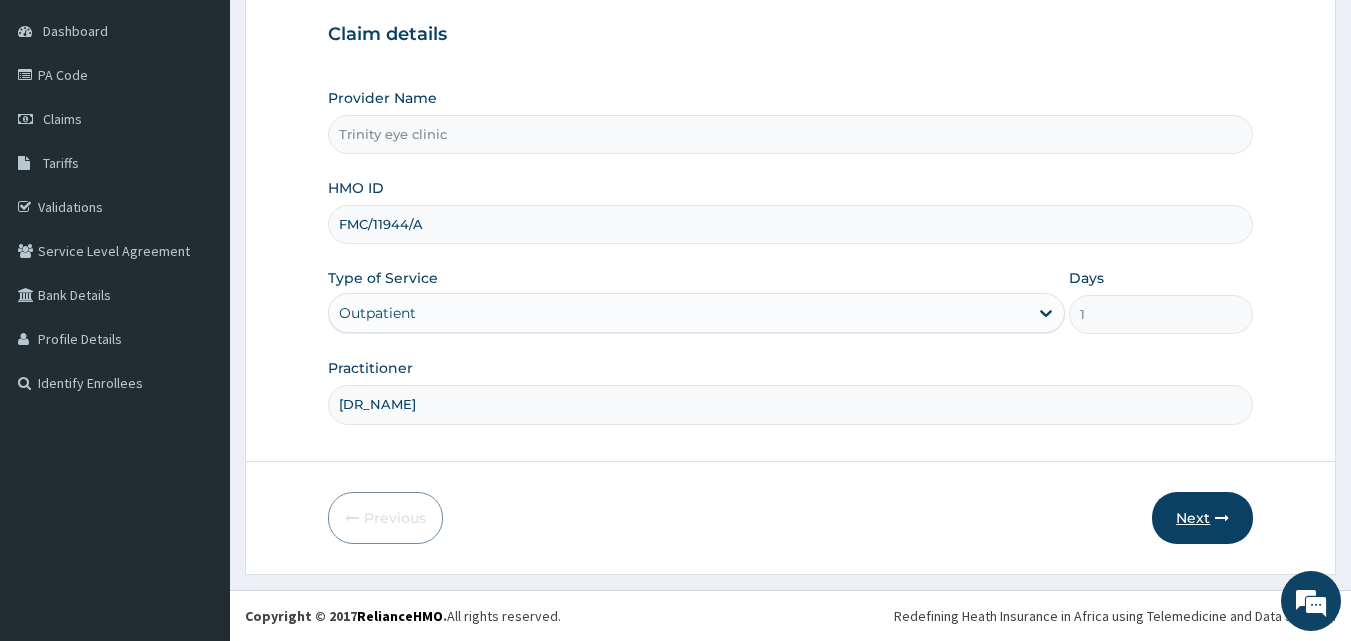 click on "Next" at bounding box center [1202, 518] 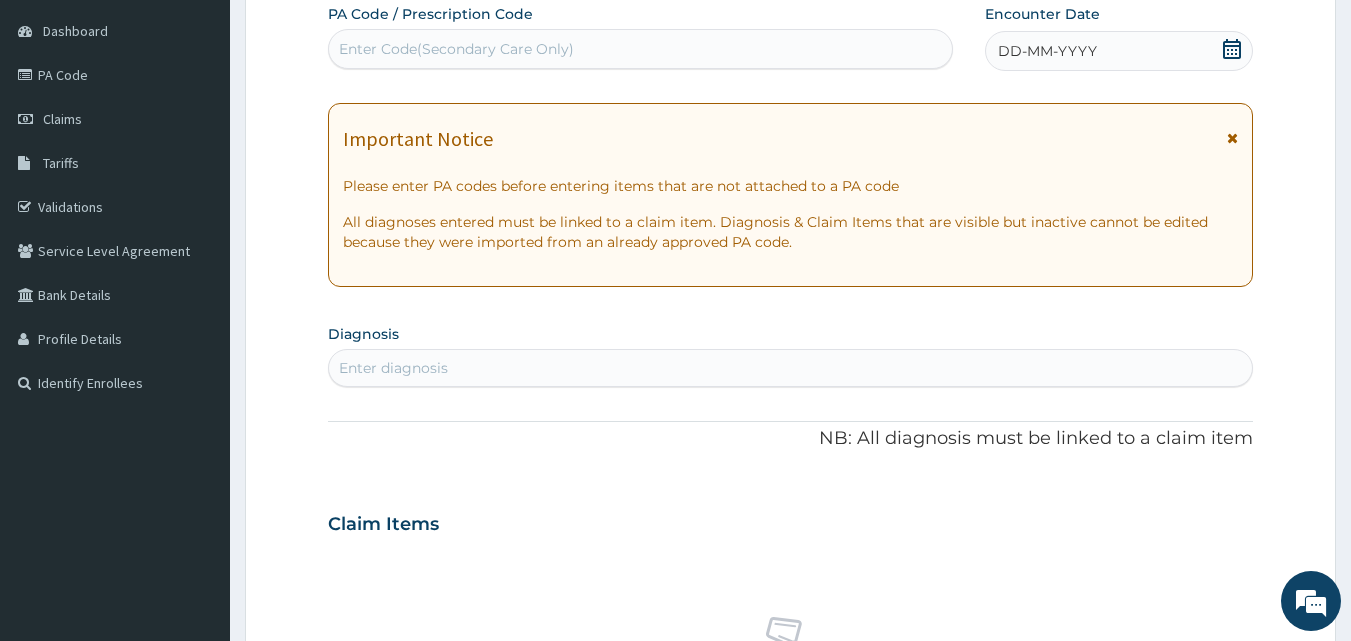 scroll, scrollTop: 0, scrollLeft: 0, axis: both 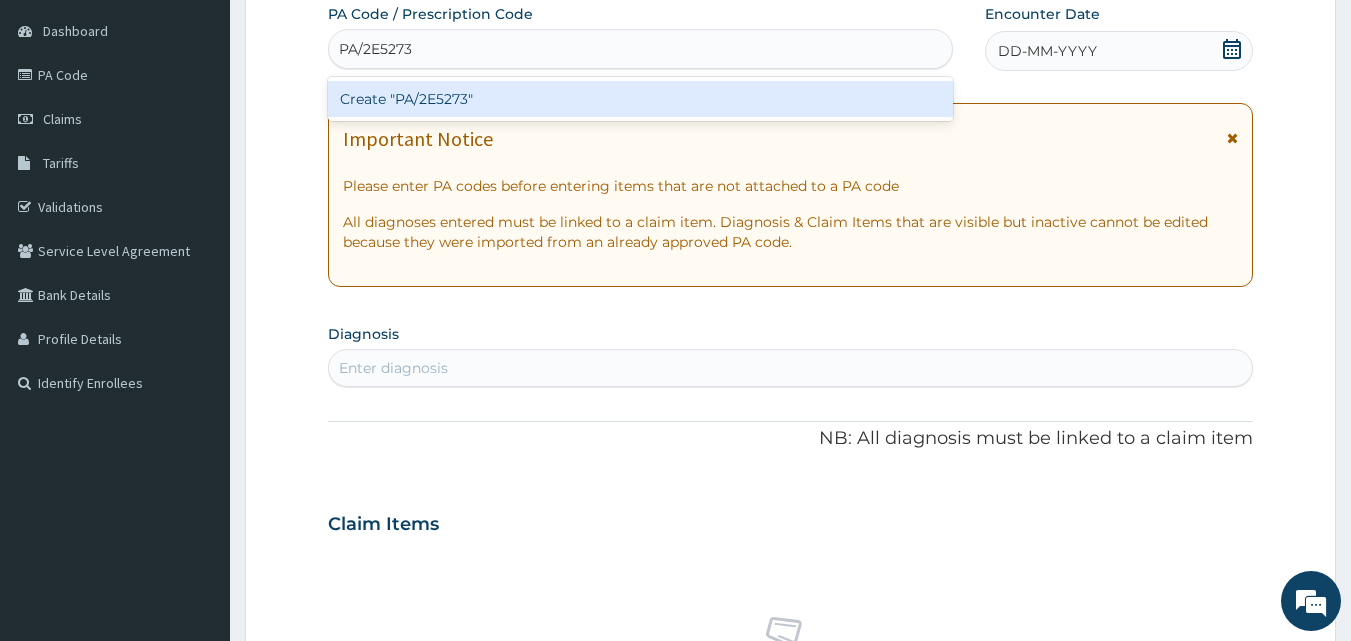 click on "Create "PA/2E5273"" at bounding box center [641, 99] 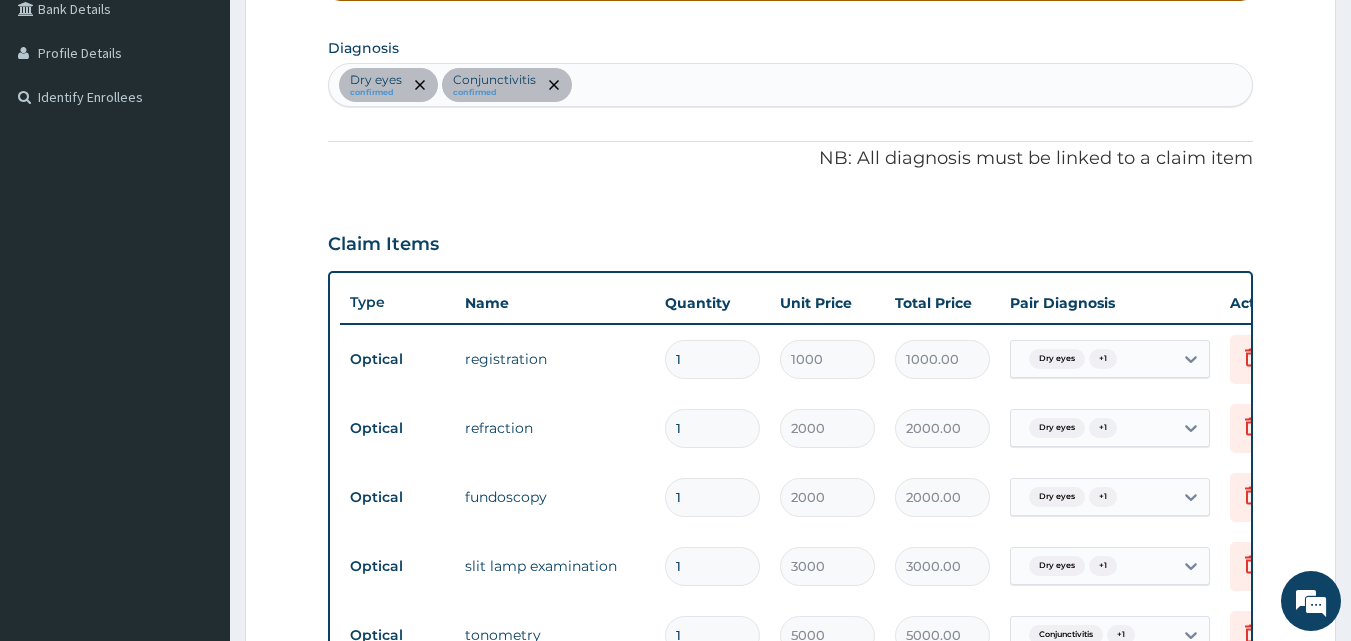 scroll, scrollTop: 573, scrollLeft: 0, axis: vertical 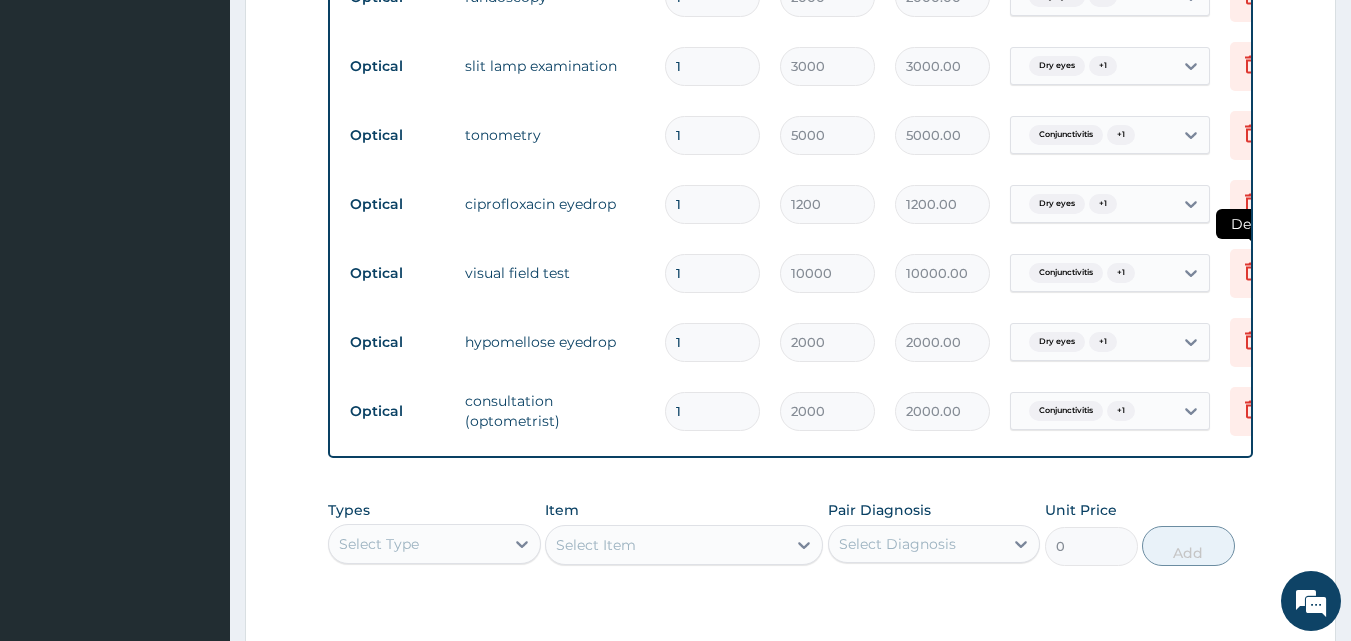 click 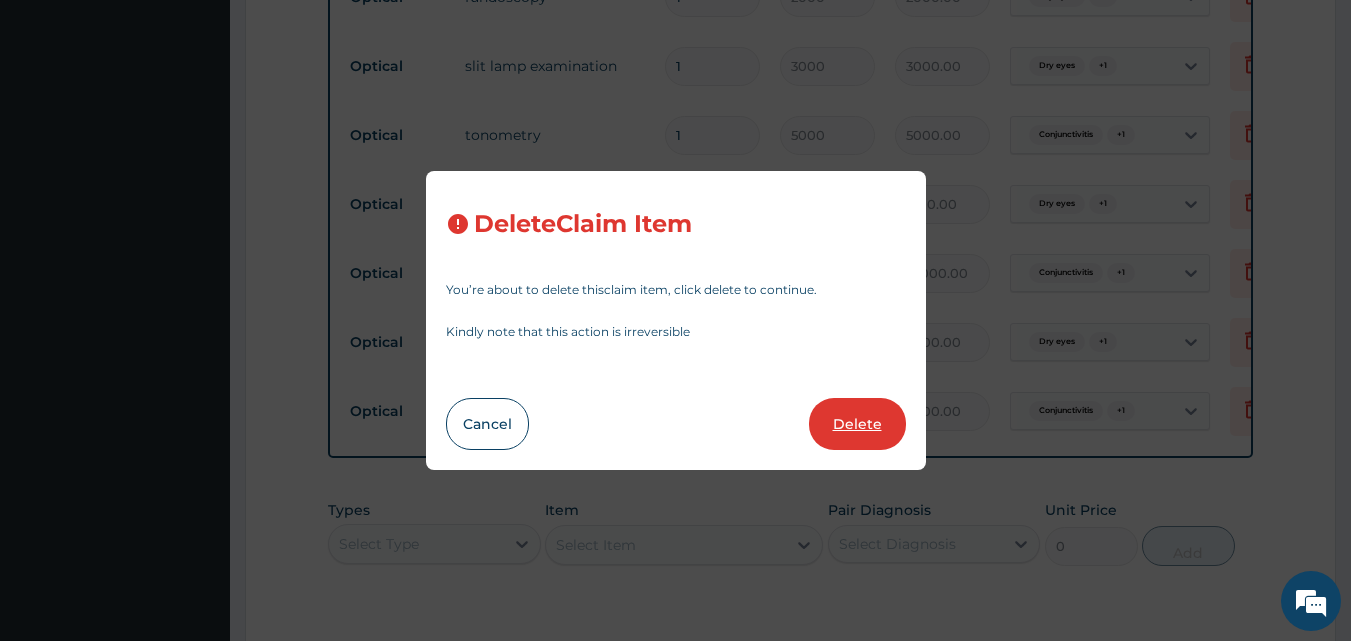 click on "Delete" at bounding box center (857, 424) 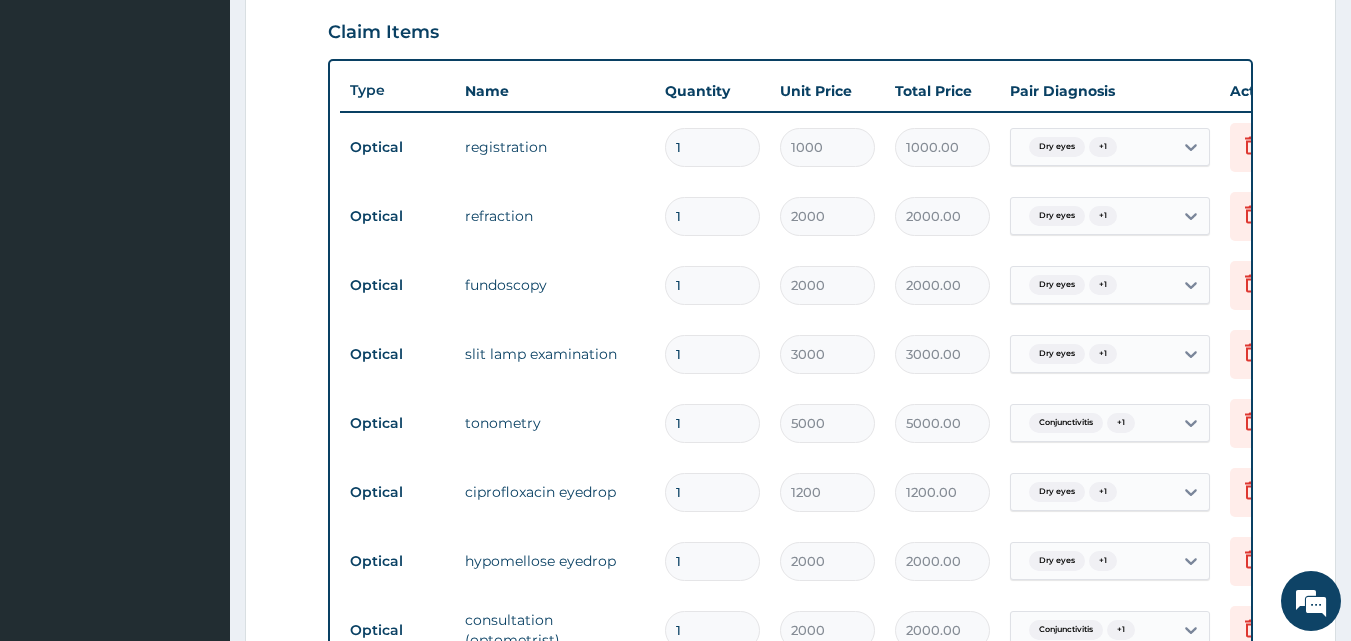 scroll, scrollTop: 673, scrollLeft: 0, axis: vertical 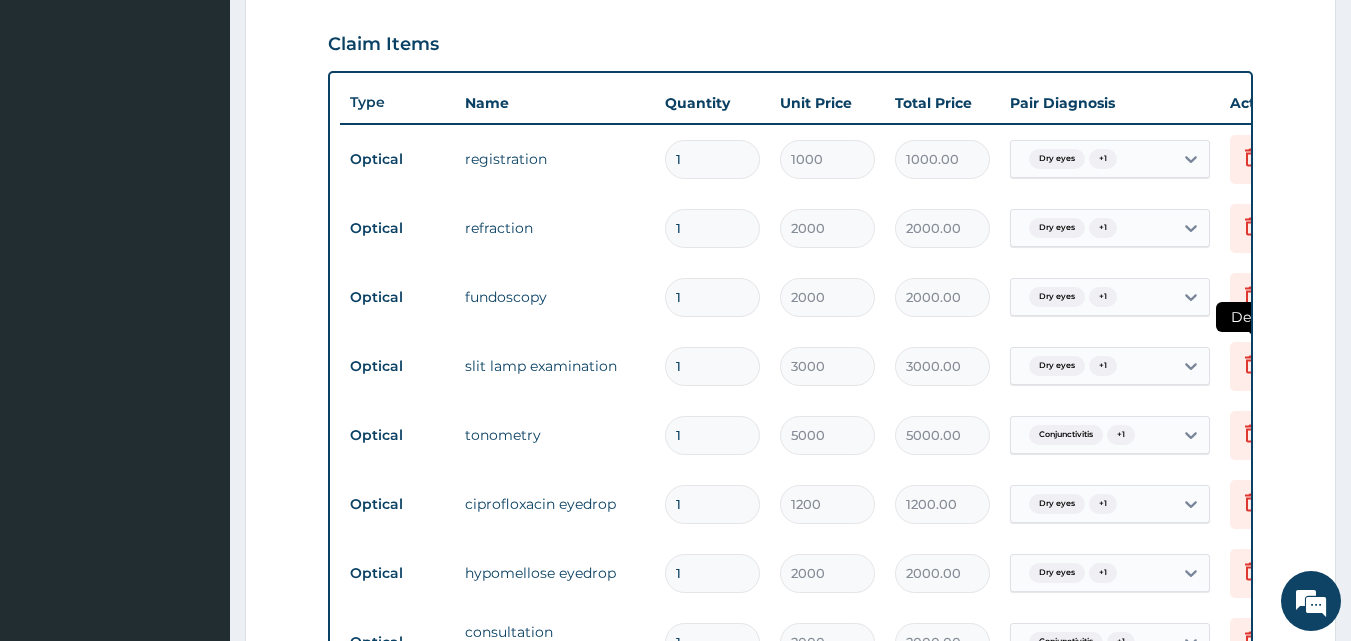 click 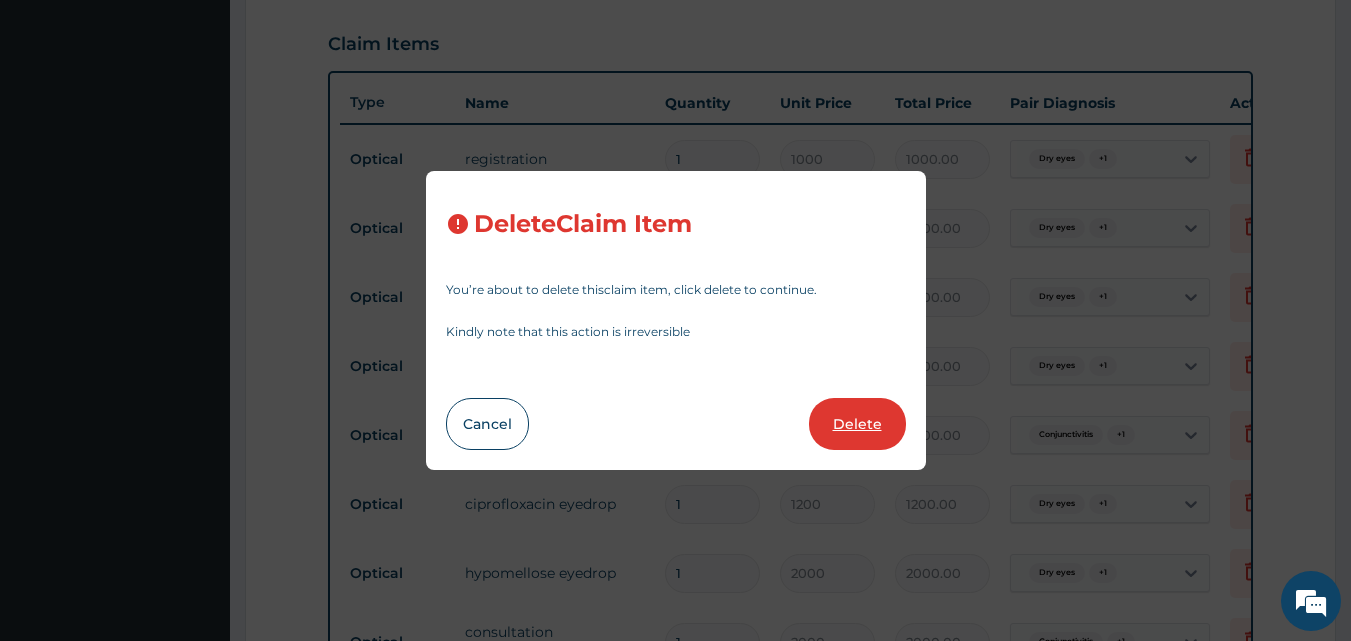 click on "Delete" at bounding box center [857, 424] 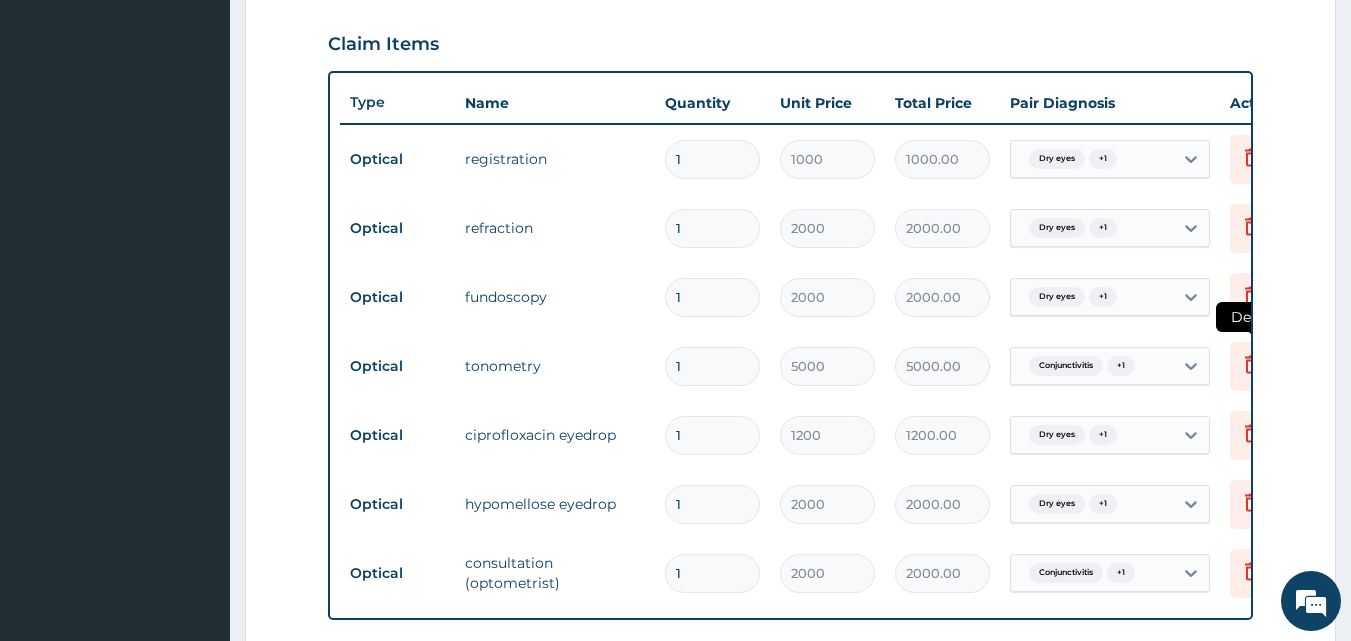 click 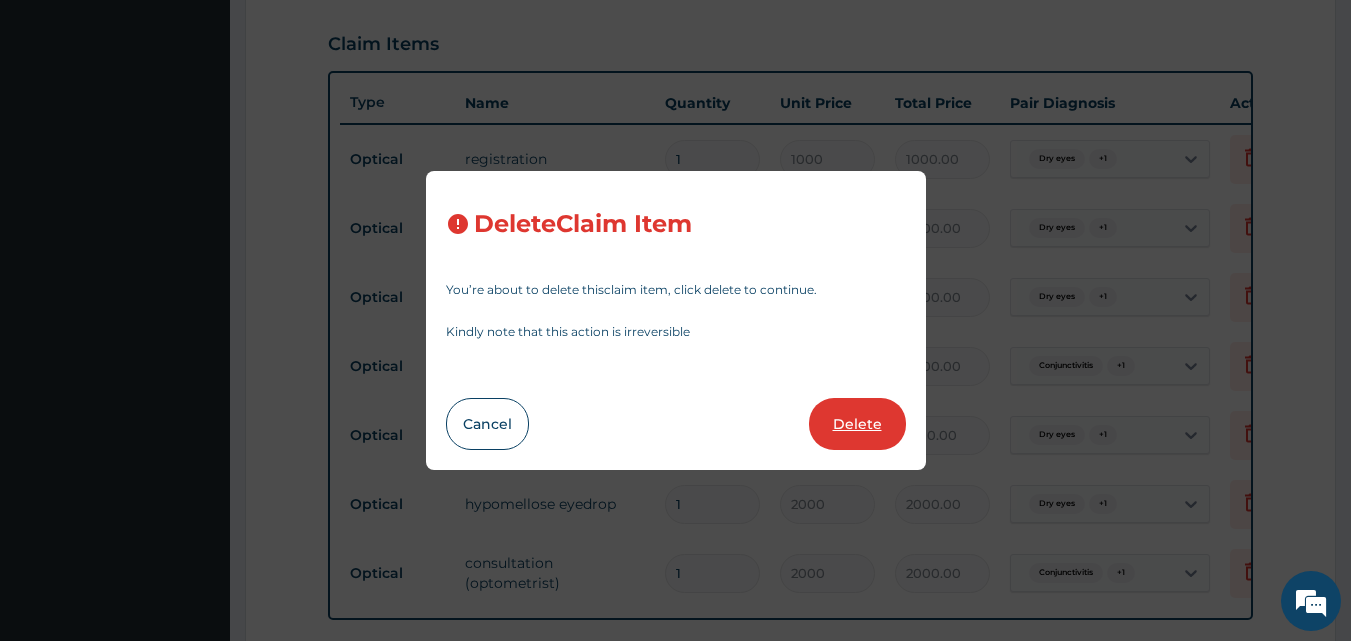 click on "Delete" at bounding box center (857, 424) 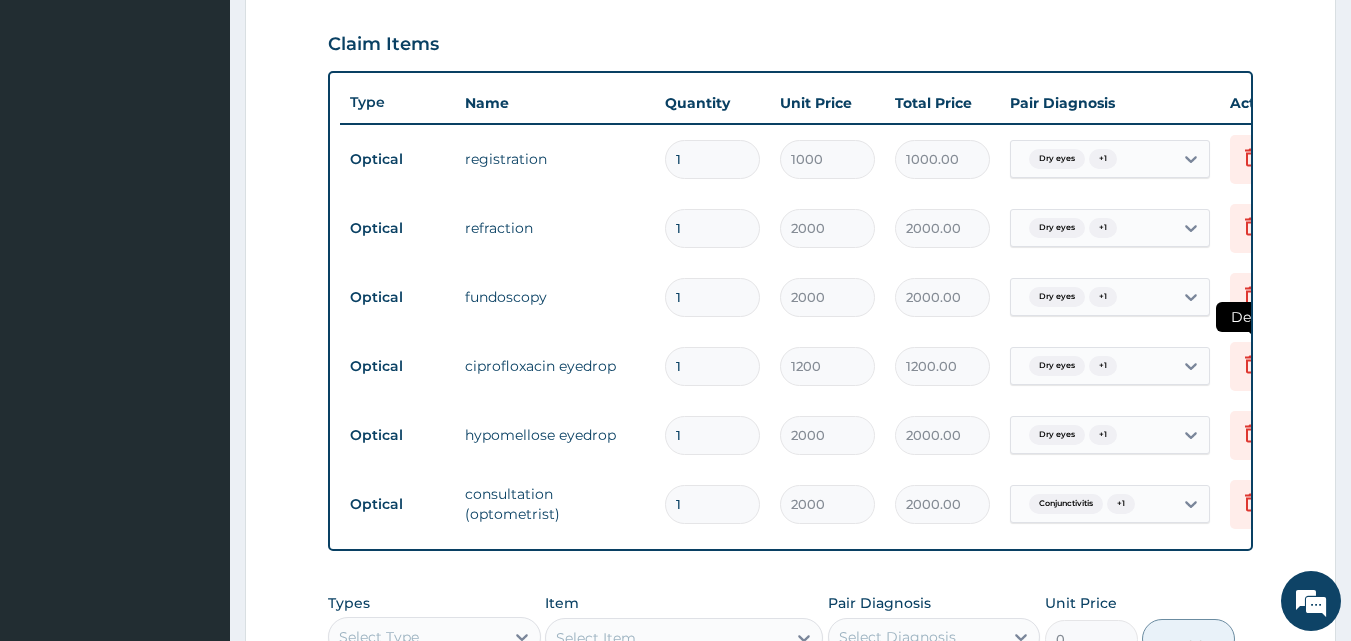 click 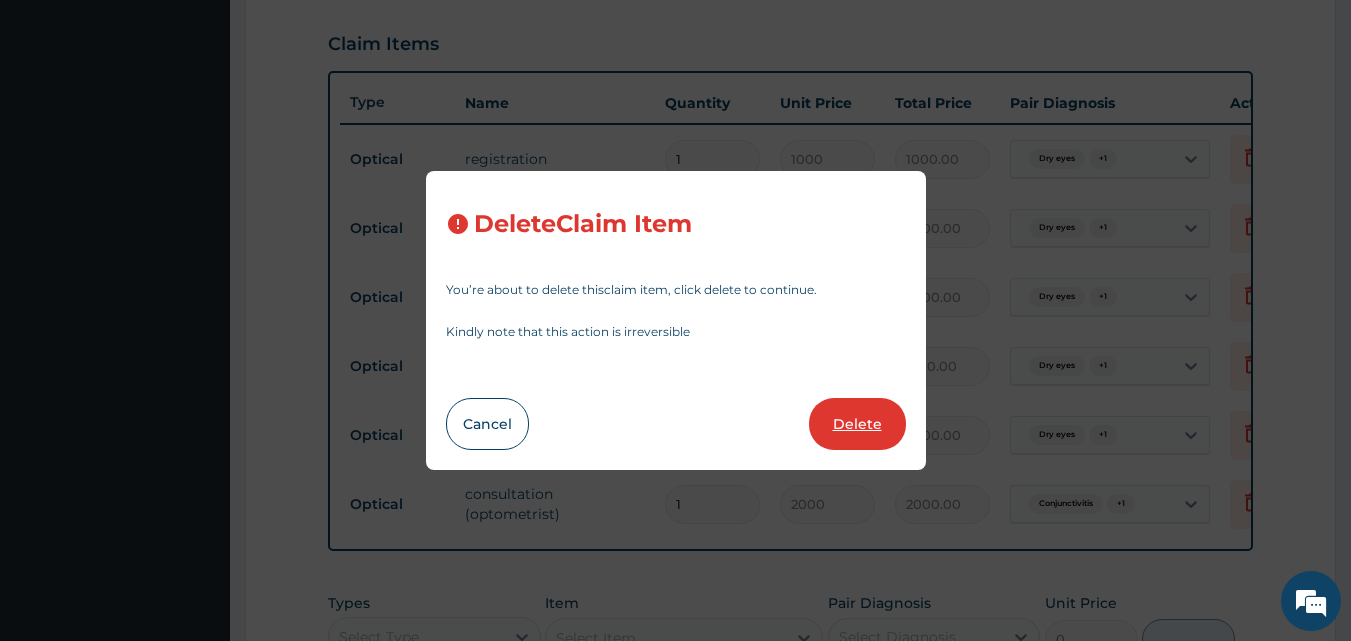 click on "Delete" at bounding box center (857, 424) 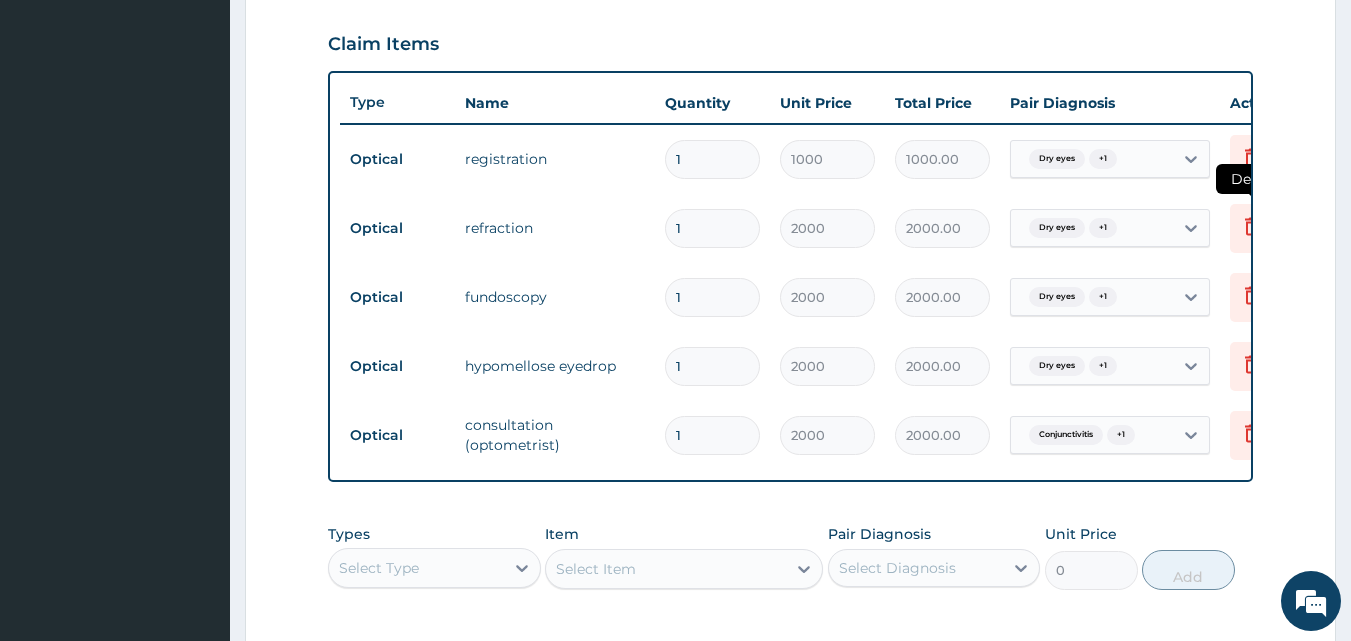 click 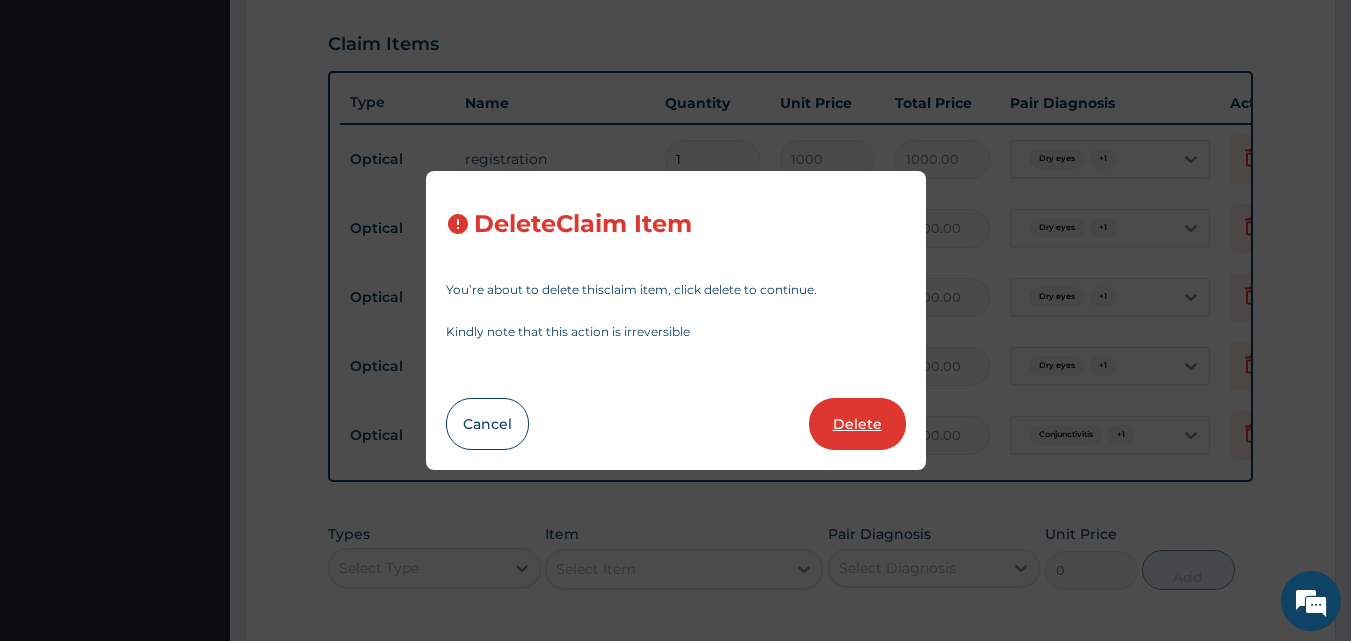 click on "Delete" at bounding box center [857, 424] 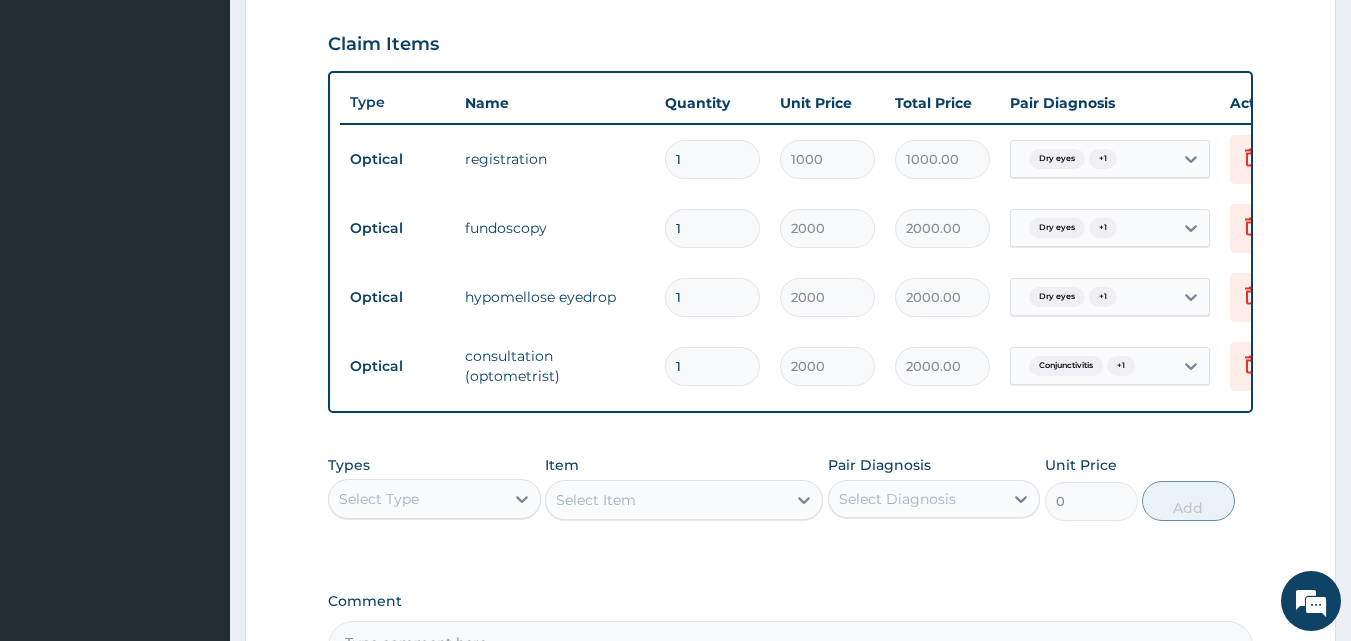 scroll, scrollTop: 928, scrollLeft: 0, axis: vertical 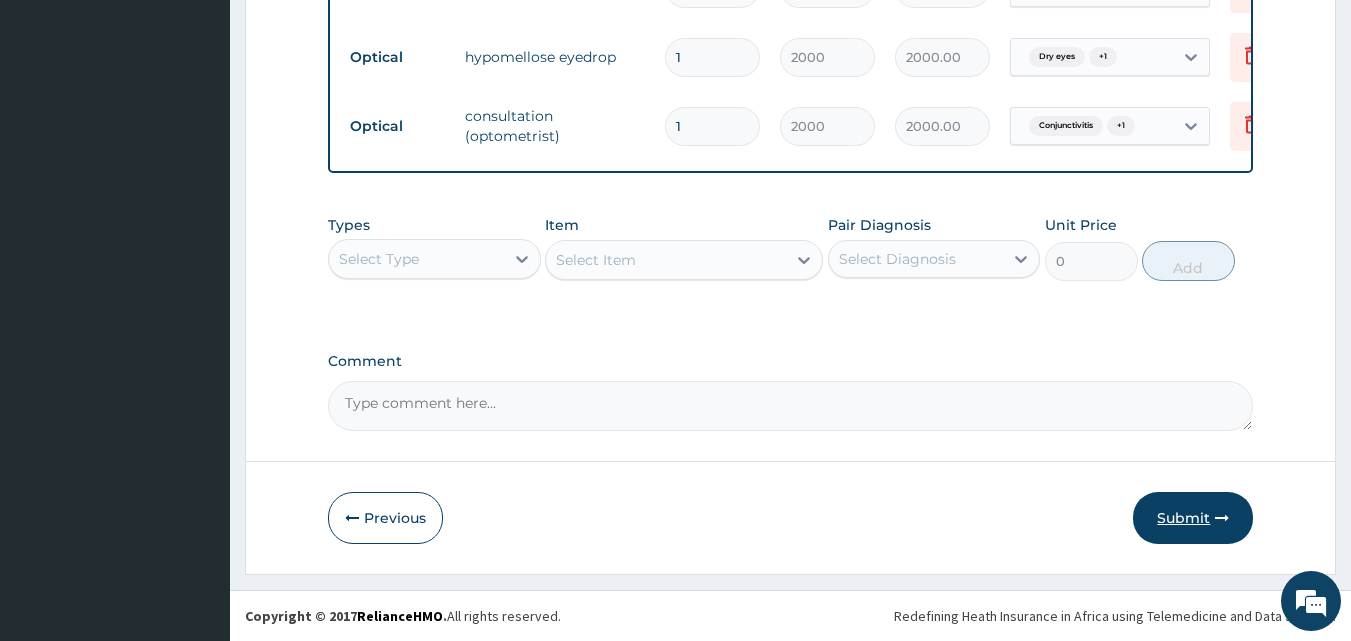 click on "Submit" at bounding box center [1193, 518] 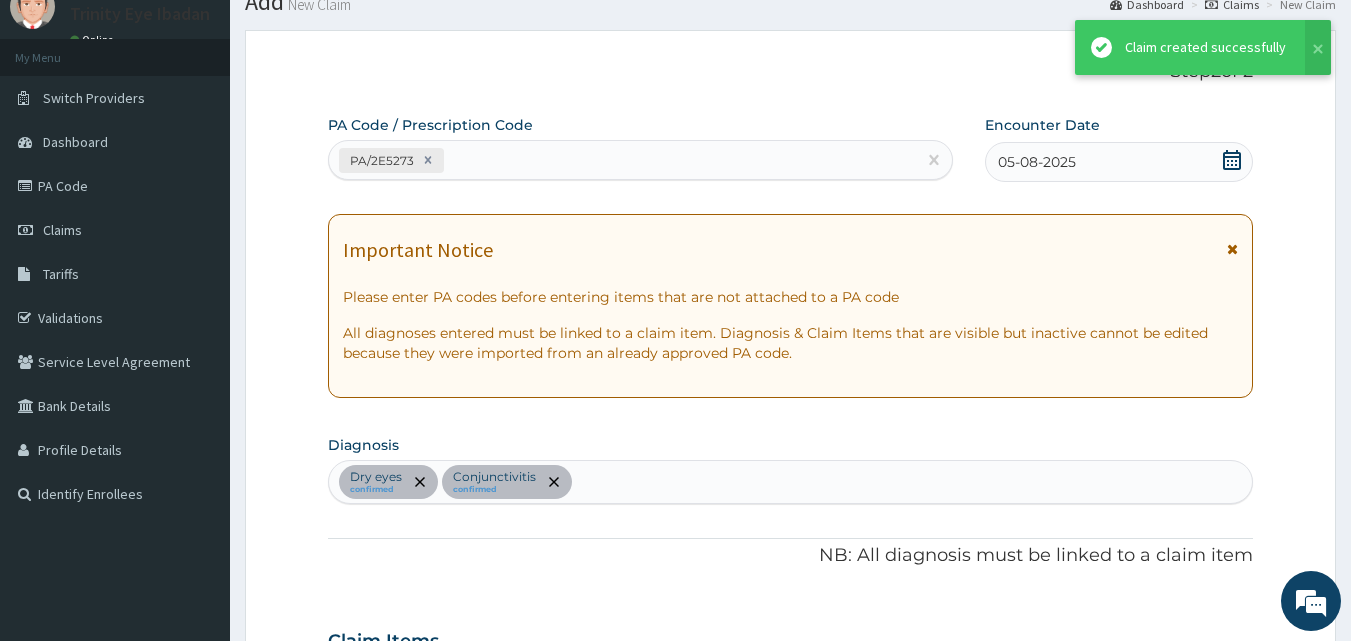 scroll, scrollTop: 928, scrollLeft: 0, axis: vertical 